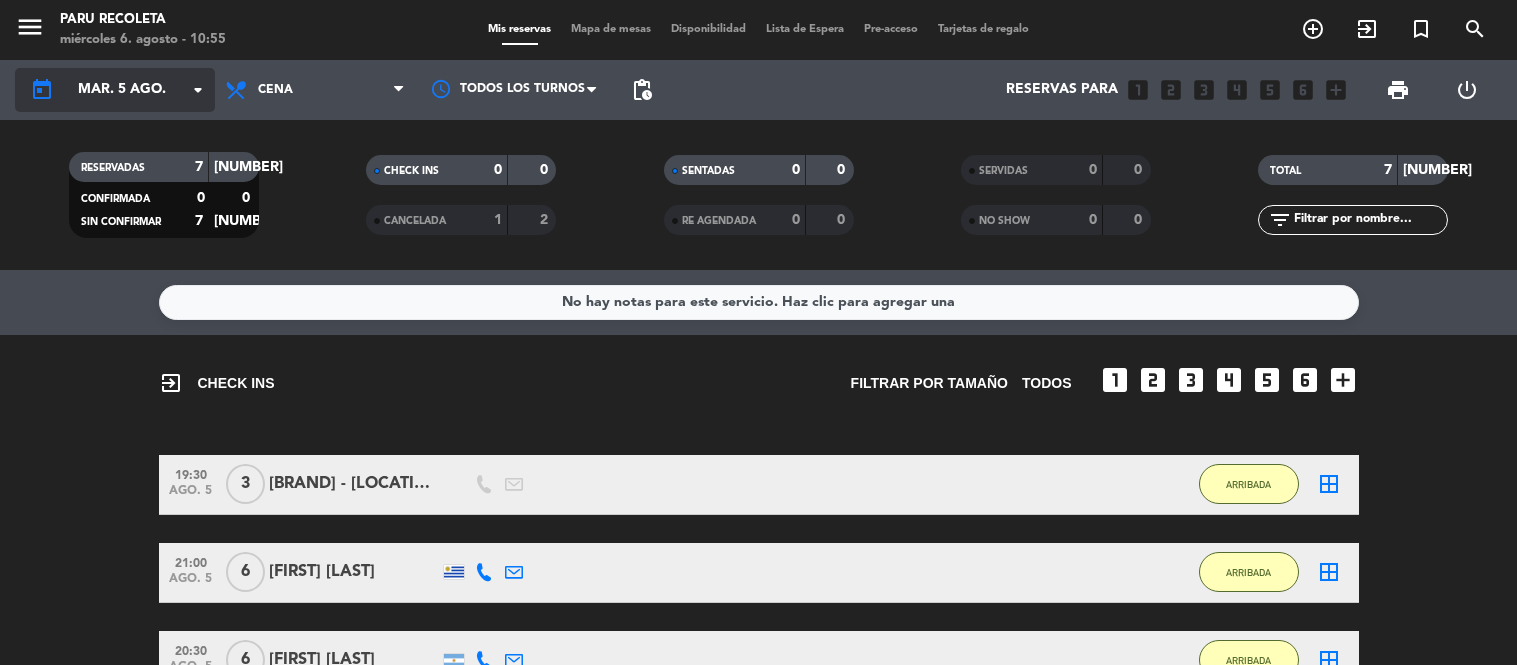 scroll, scrollTop: 0, scrollLeft: 0, axis: both 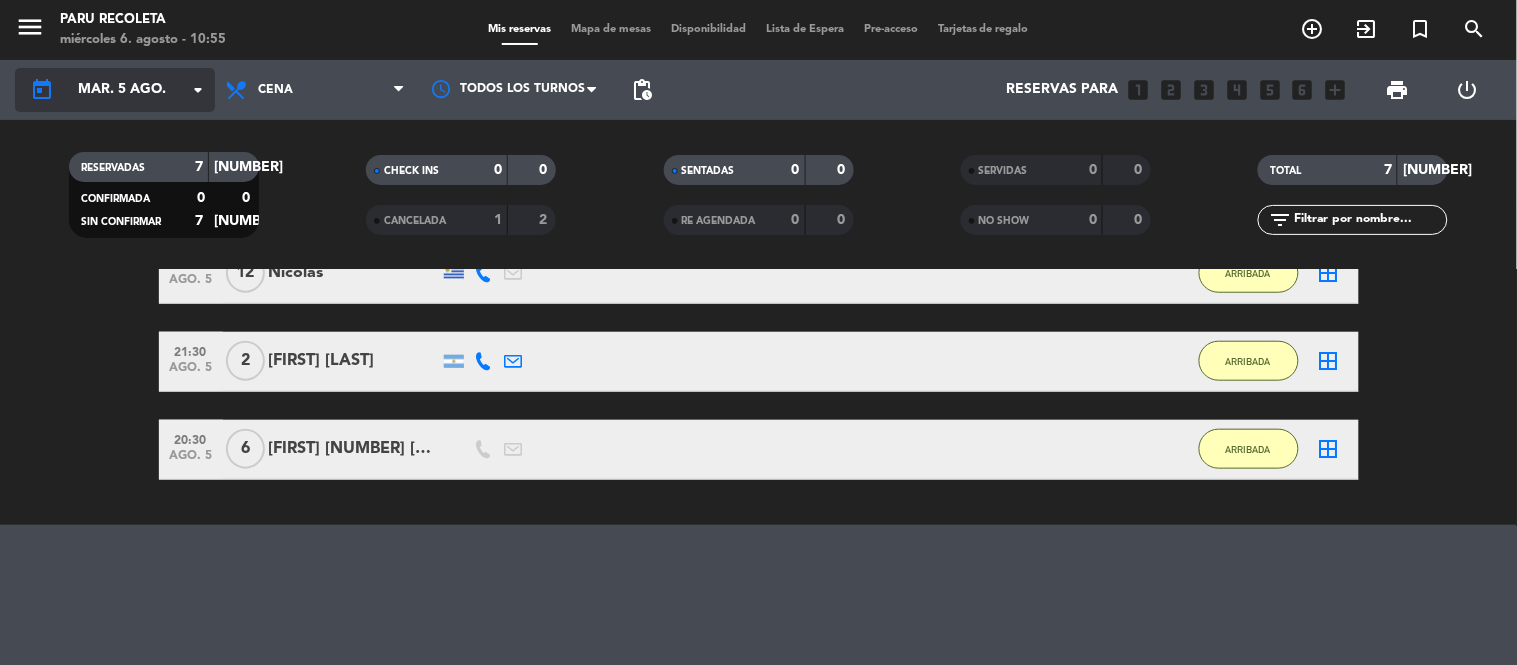 click on "mar. 5 ago." 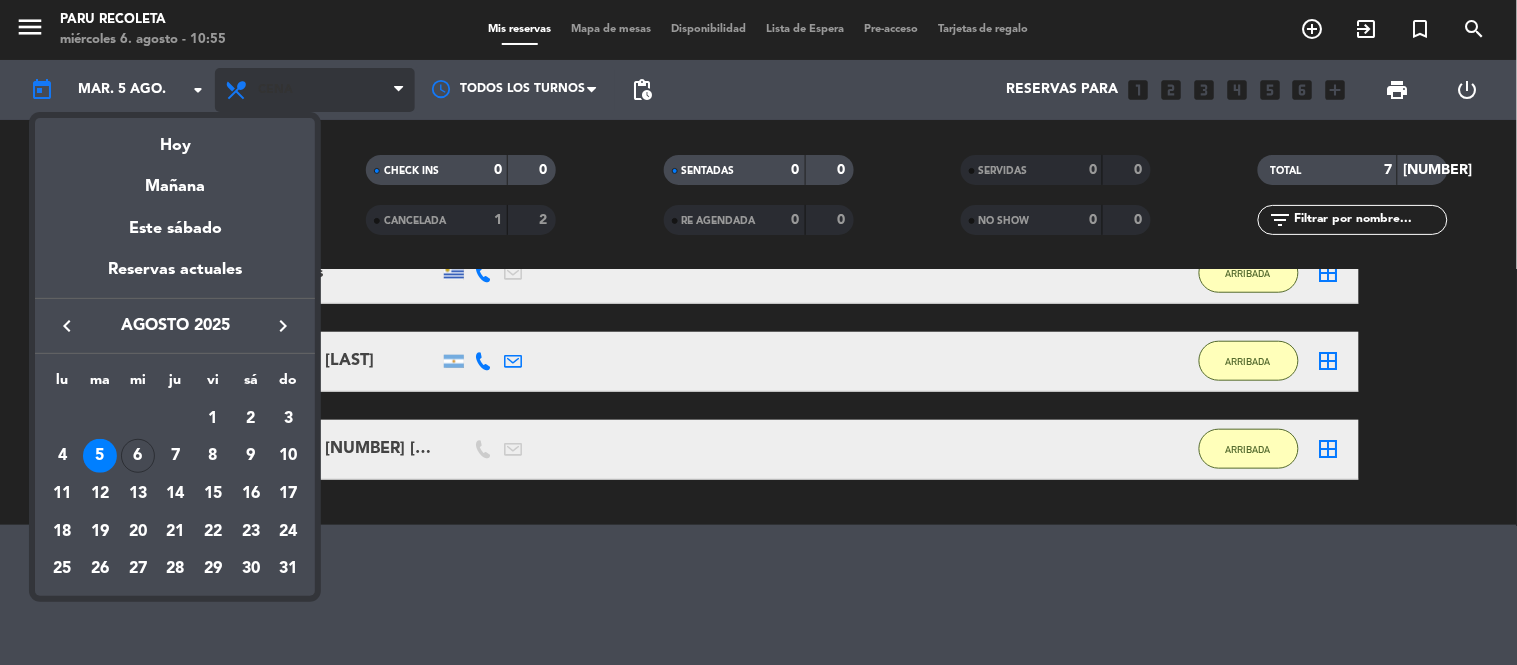 drag, startPoint x: 168, startPoint y: 135, endPoint x: 298, endPoint y: 90, distance: 137.56816 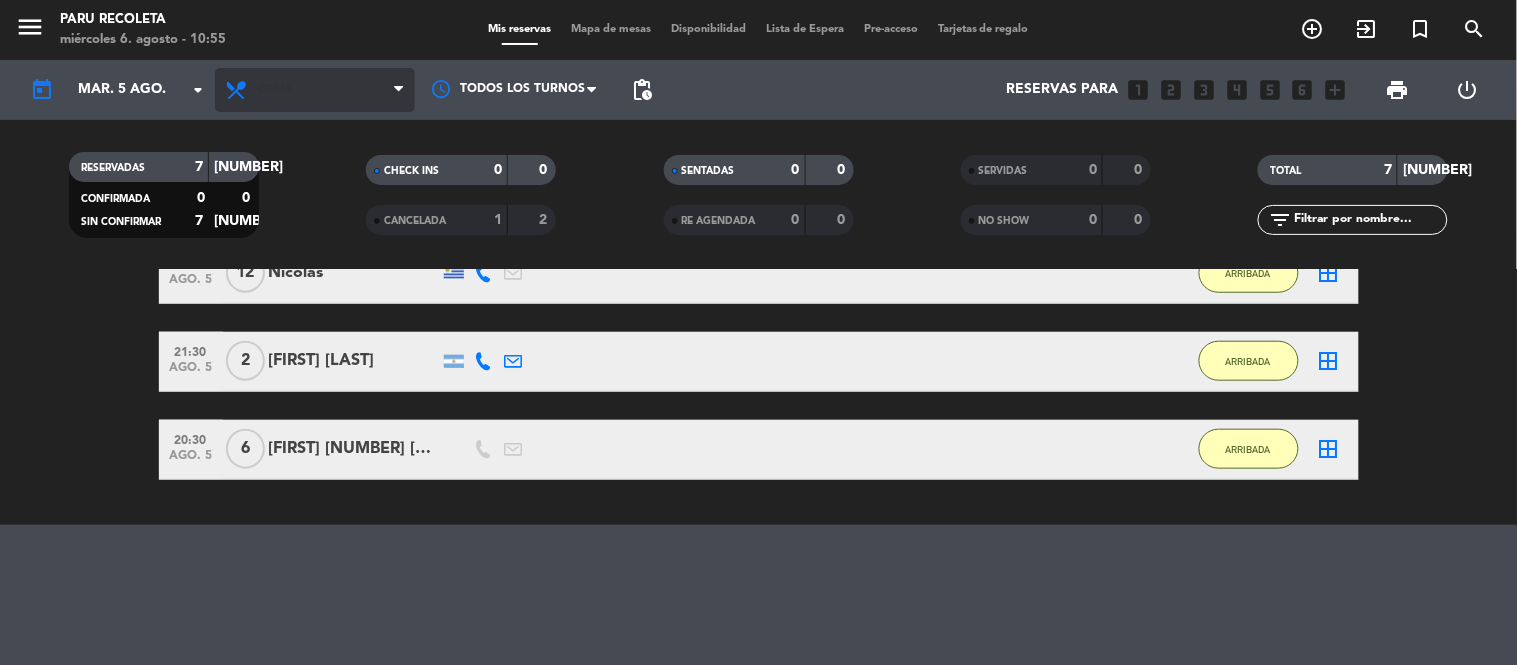 type on "mié. 6 ago." 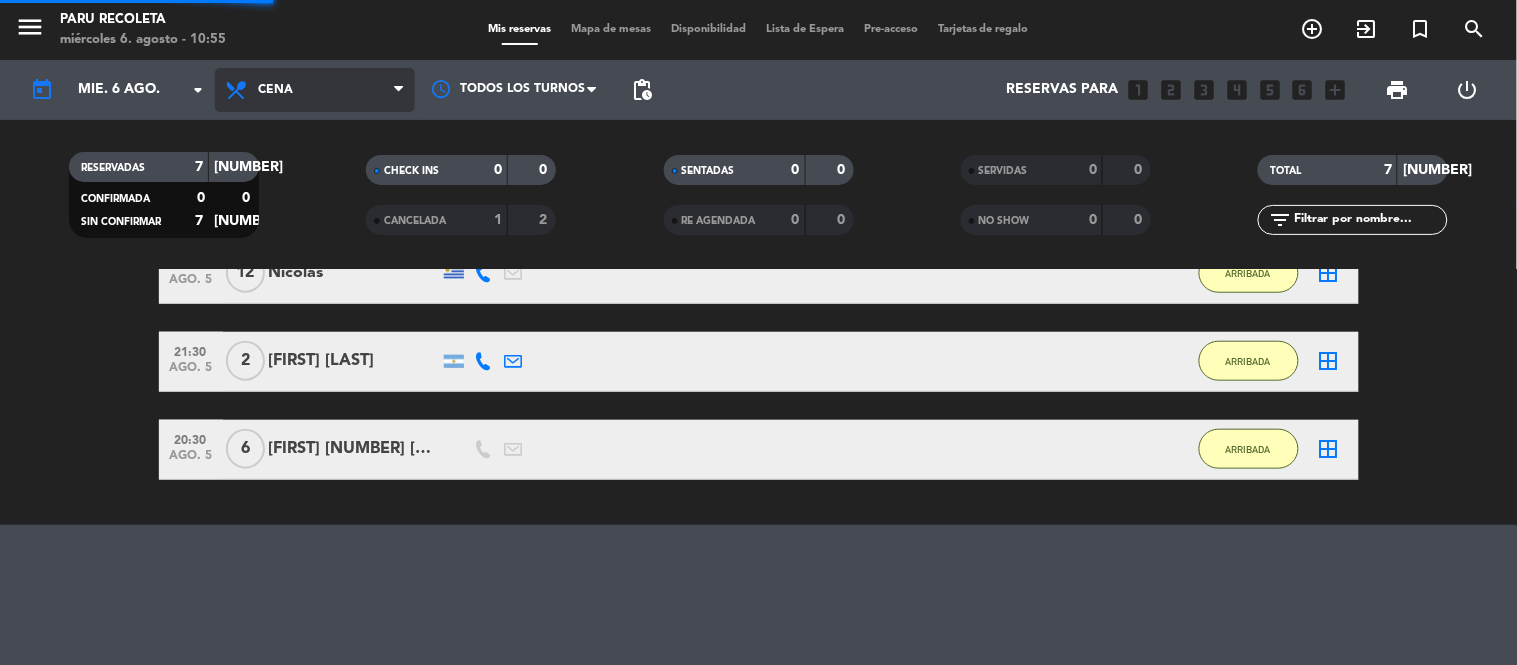 click on "Cena" at bounding box center [315, 90] 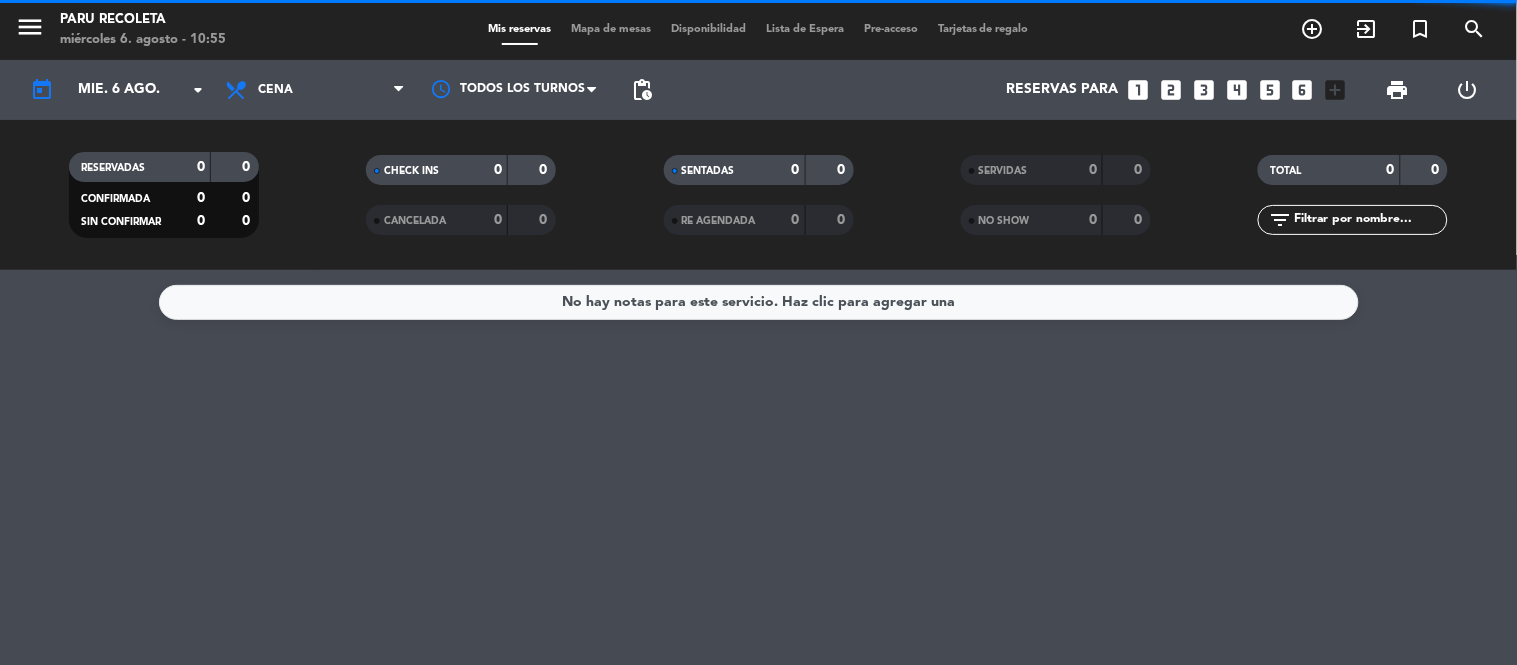 scroll, scrollTop: 0, scrollLeft: 0, axis: both 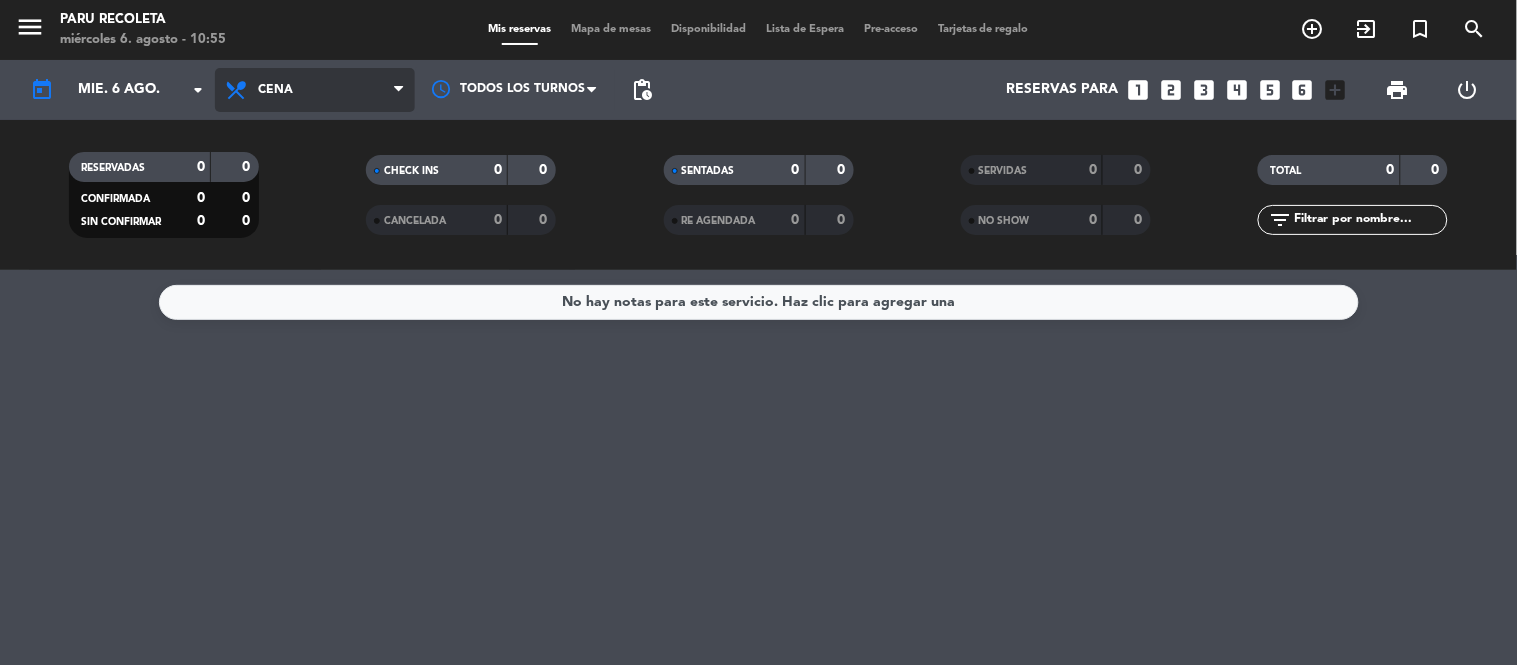 click on "Cena" at bounding box center (315, 90) 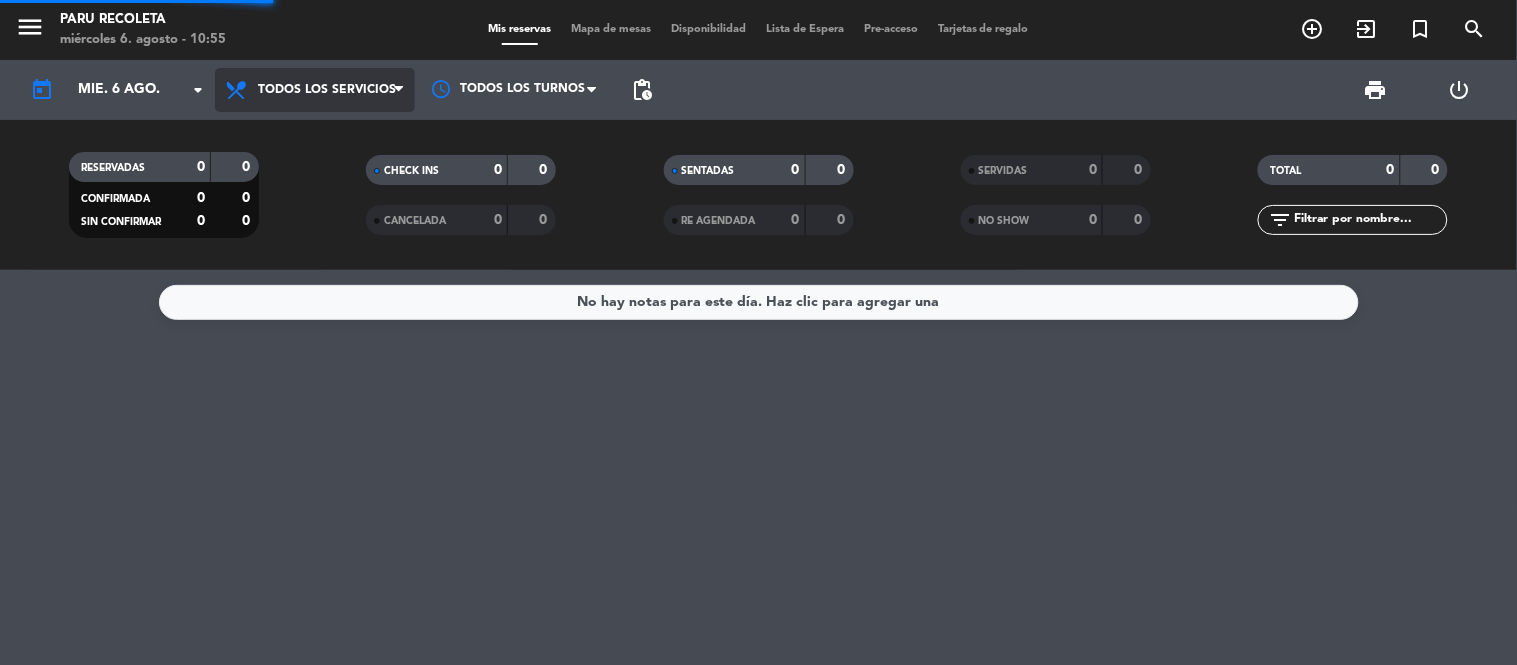 click on "[MENU] [LOCATION] [DAY] [MONTH] [DAY_NUMBER] - [TIME] [MY_RESERVATIONS] [MAP_OF_TABLES] [AVAILABILITY] [WAITING_LIST] [PRE_ACCESS] [GIFT_CARDS] [ADD_CIRCLE_OUTLINE] [EXIT_TO_APP] [TURNED_IN_NOT] [SEARCH] [TODAY] [WED] [AUG] [DROP_DOWN] [ALL_SERVICES] [LUNCH] [DINNER] [ALL_SERVICES] [ALL_SERVICES] [LUNCH] [DINNER] [ALL_TURNS] [PENDING_ACTIONS] [PRINT] [POWER_SETTINGS_NEW] [RESERVED] [NUMBER] [NUMBER] [CONFIRMED] [NUMBER] [NUMBER] [UNCONFIRMED] [NUMBER] [NUMBER] [CHECK_INS] [NUMBER] [NUMBER] [CANCELLED] [NUMBER] [NUMBER] [SEATED] [NUMBER] [NUMBER] [RESCHEDULED] [NUMBER] [NUMBER] [SERVED] [NUMBER] [NUMBER] [NO_SHOW] [NUMBER] [NUMBER] [TOTAL] [NUMBER] [NUMBER] [FILTER_LIST]" 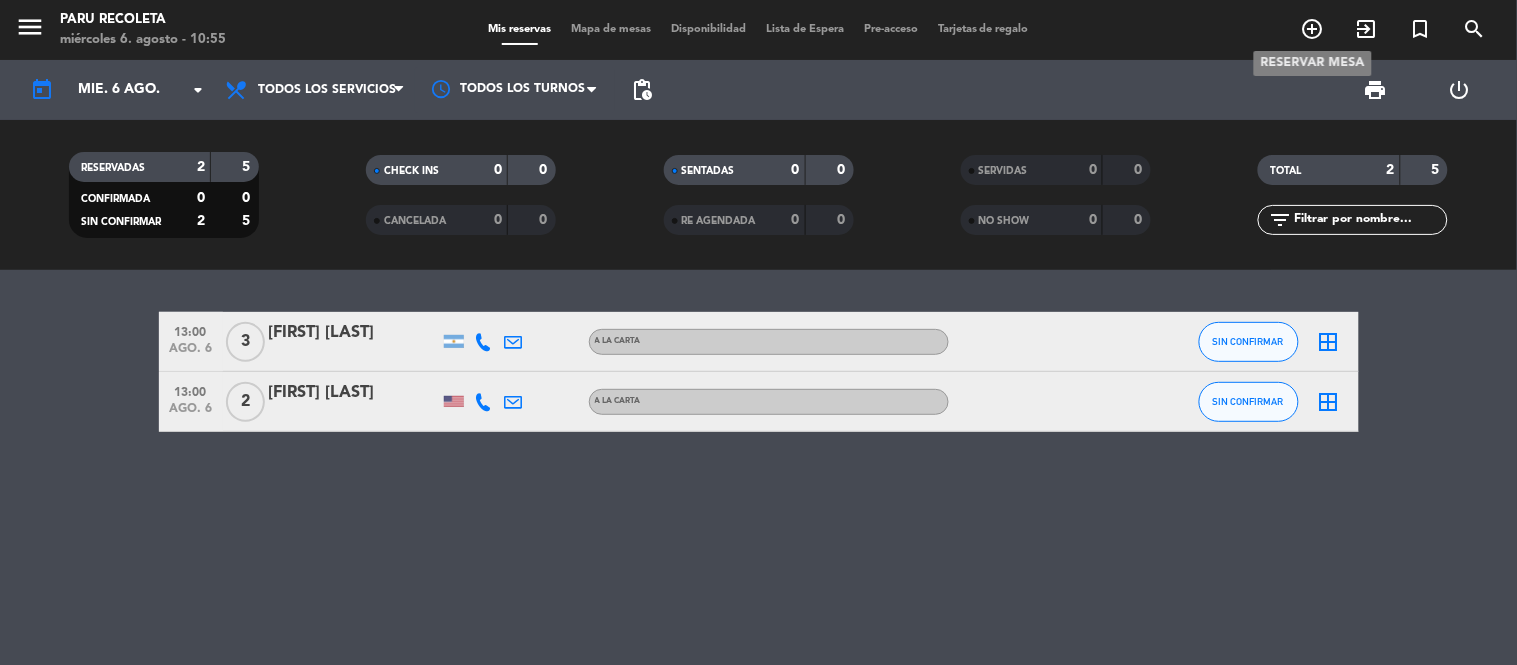 click on "add_circle_outline" at bounding box center (1313, 29) 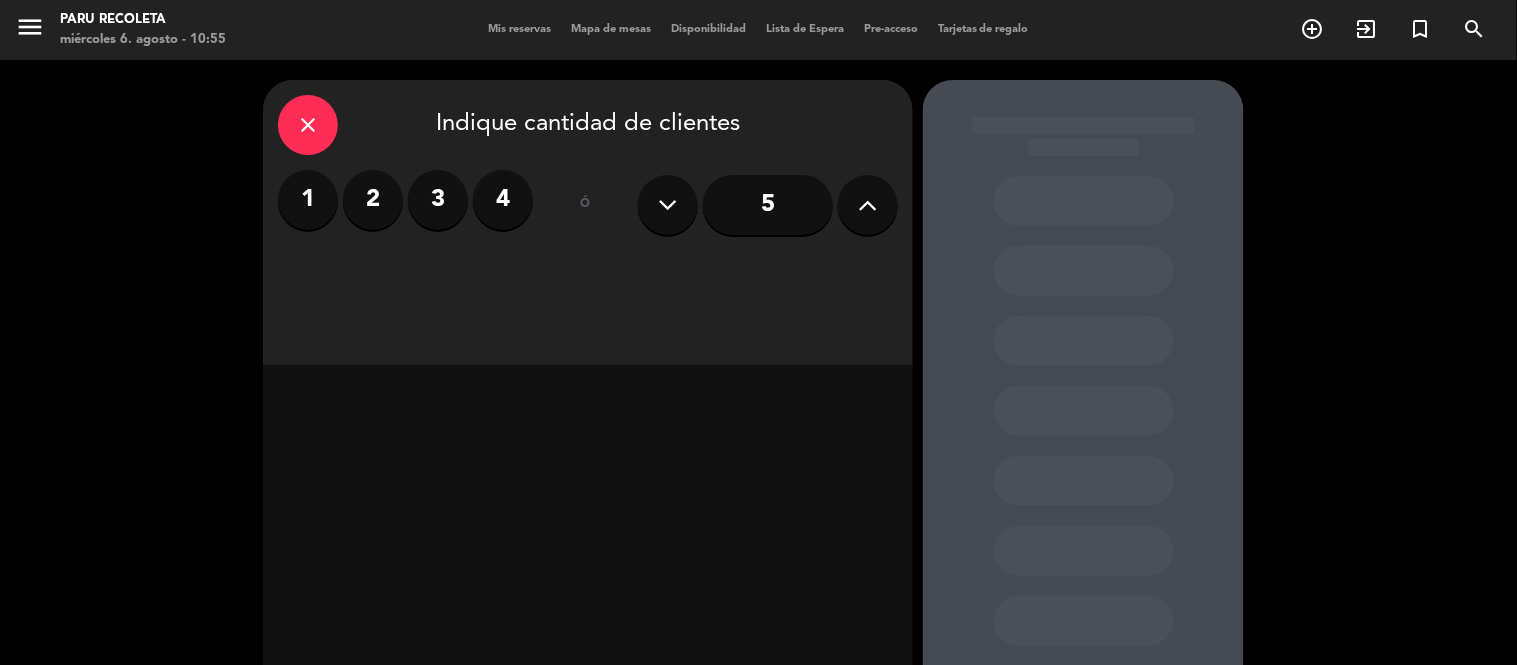 click on "2" at bounding box center (373, 200) 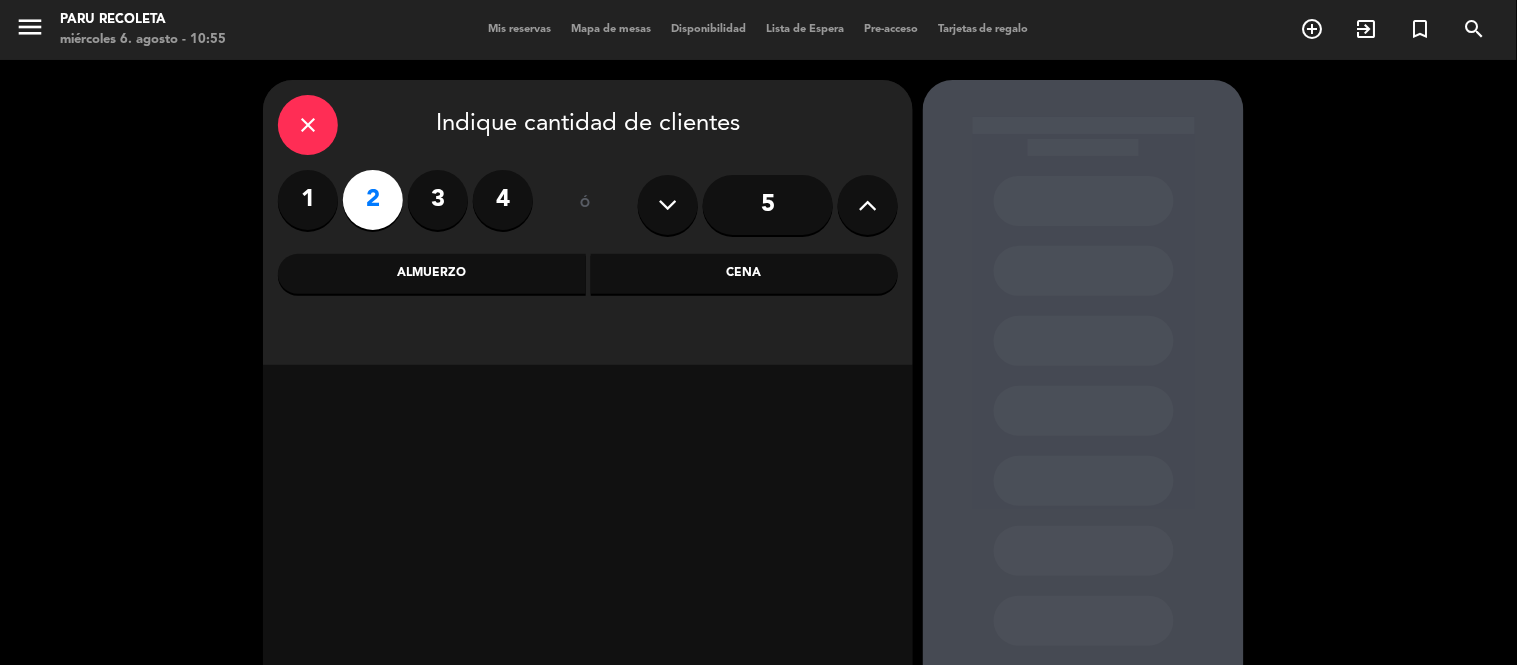 click on "Cena" at bounding box center (745, 274) 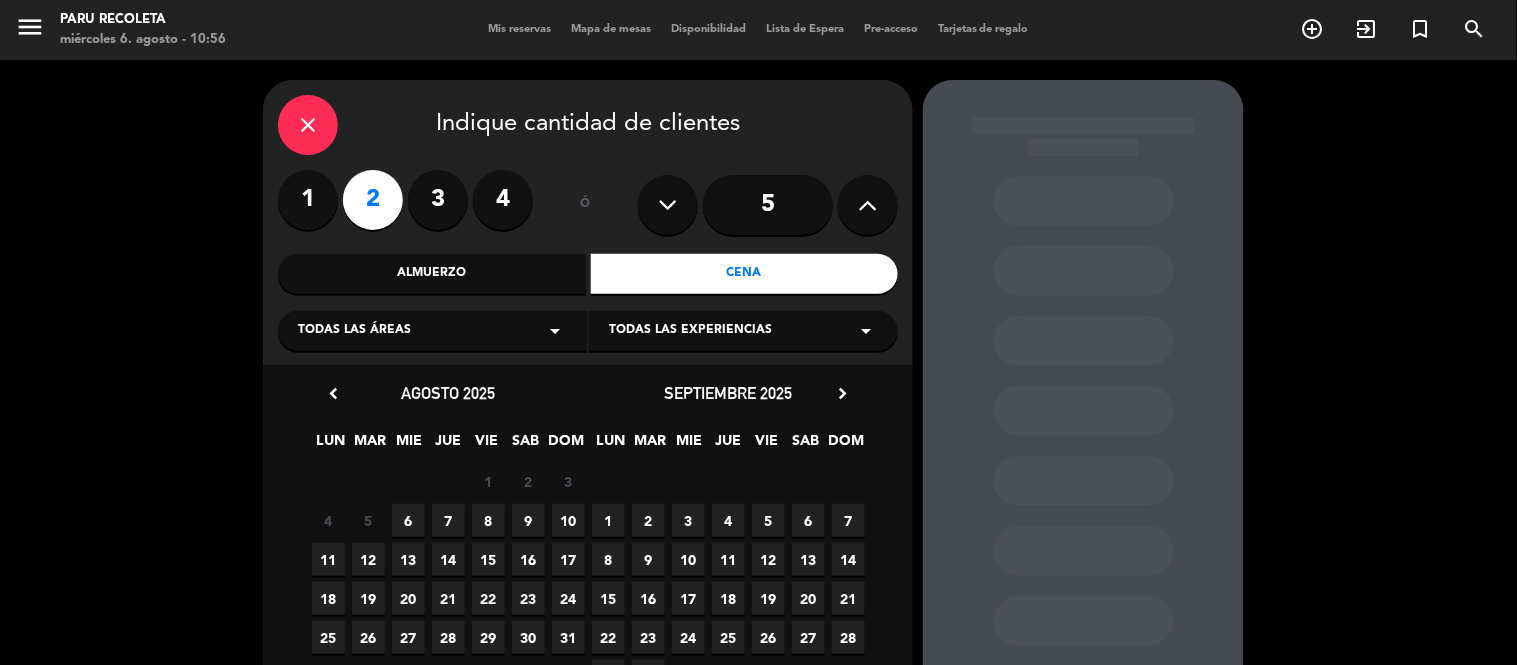 click on "6" at bounding box center [408, 520] 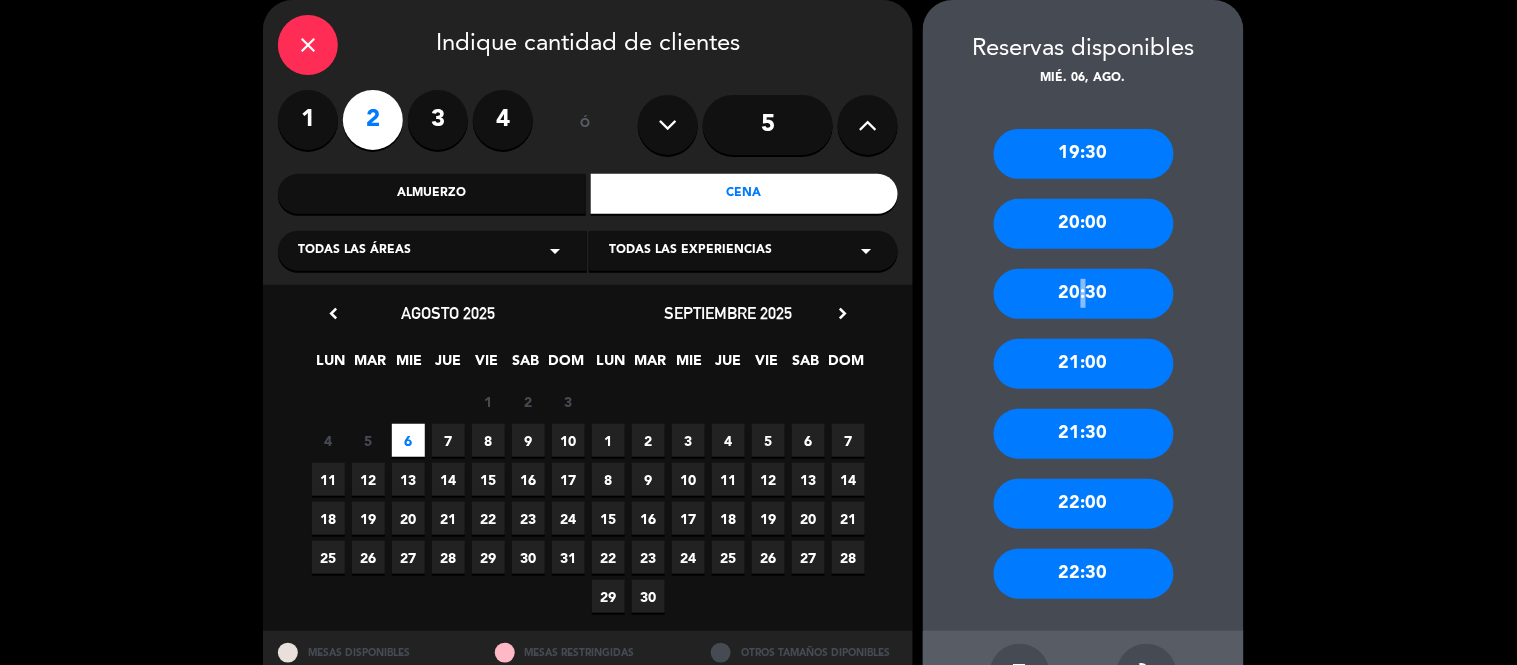 click on "20:30" at bounding box center (1084, 294) 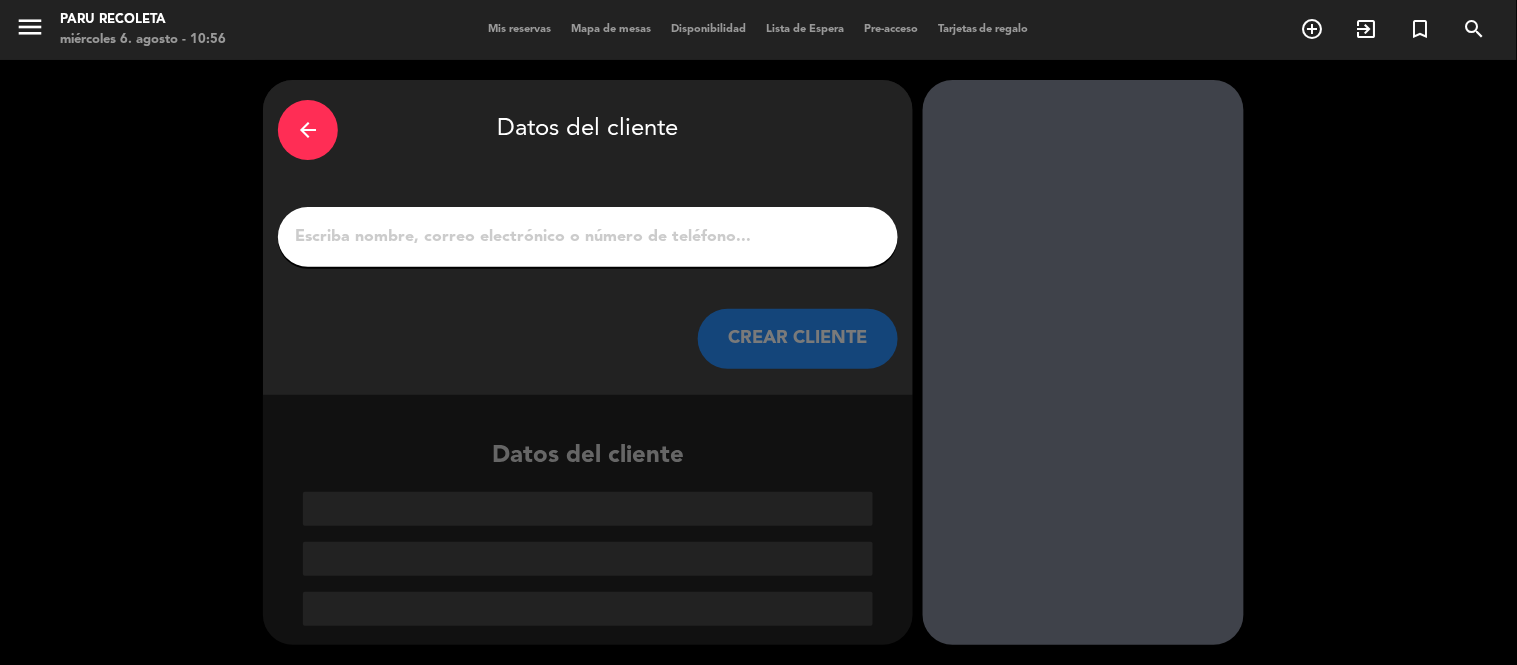 click at bounding box center (588, 237) 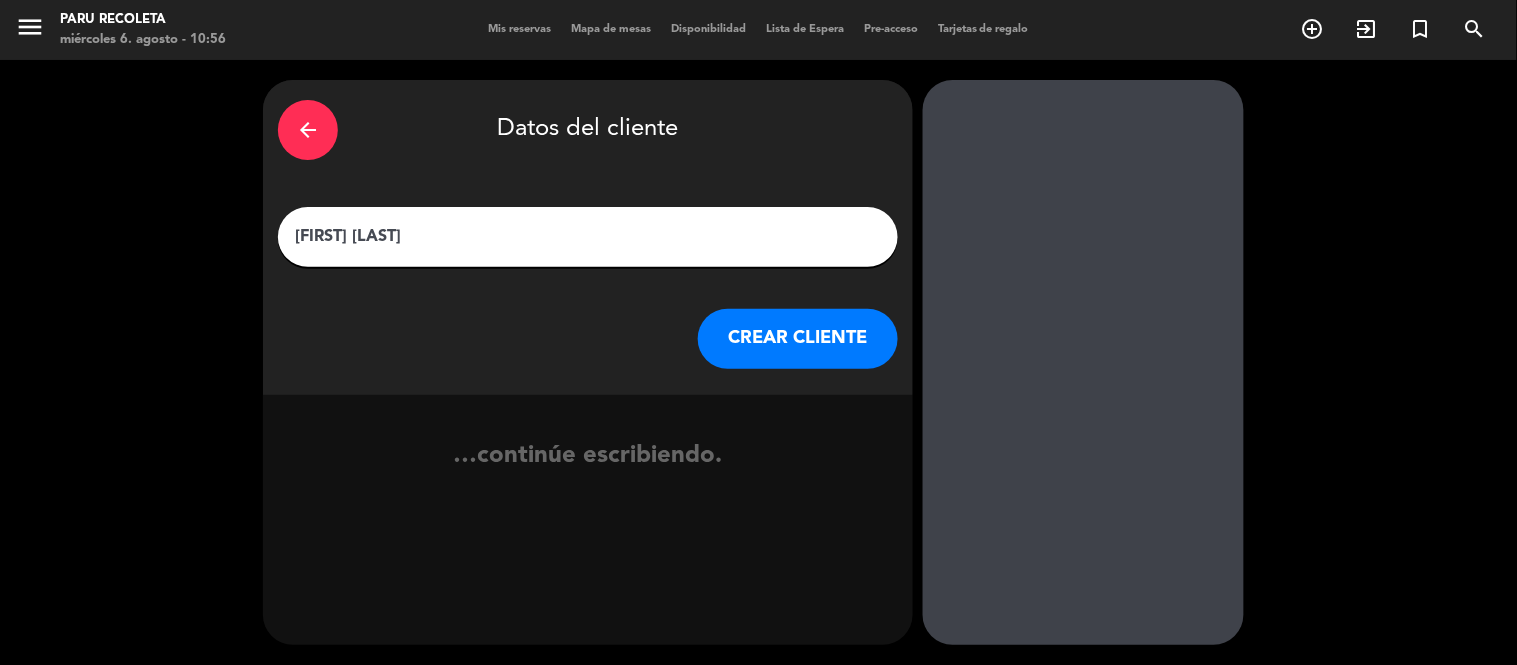 drag, startPoint x: 632, startPoint y: 234, endPoint x: 696, endPoint y: 234, distance: 64 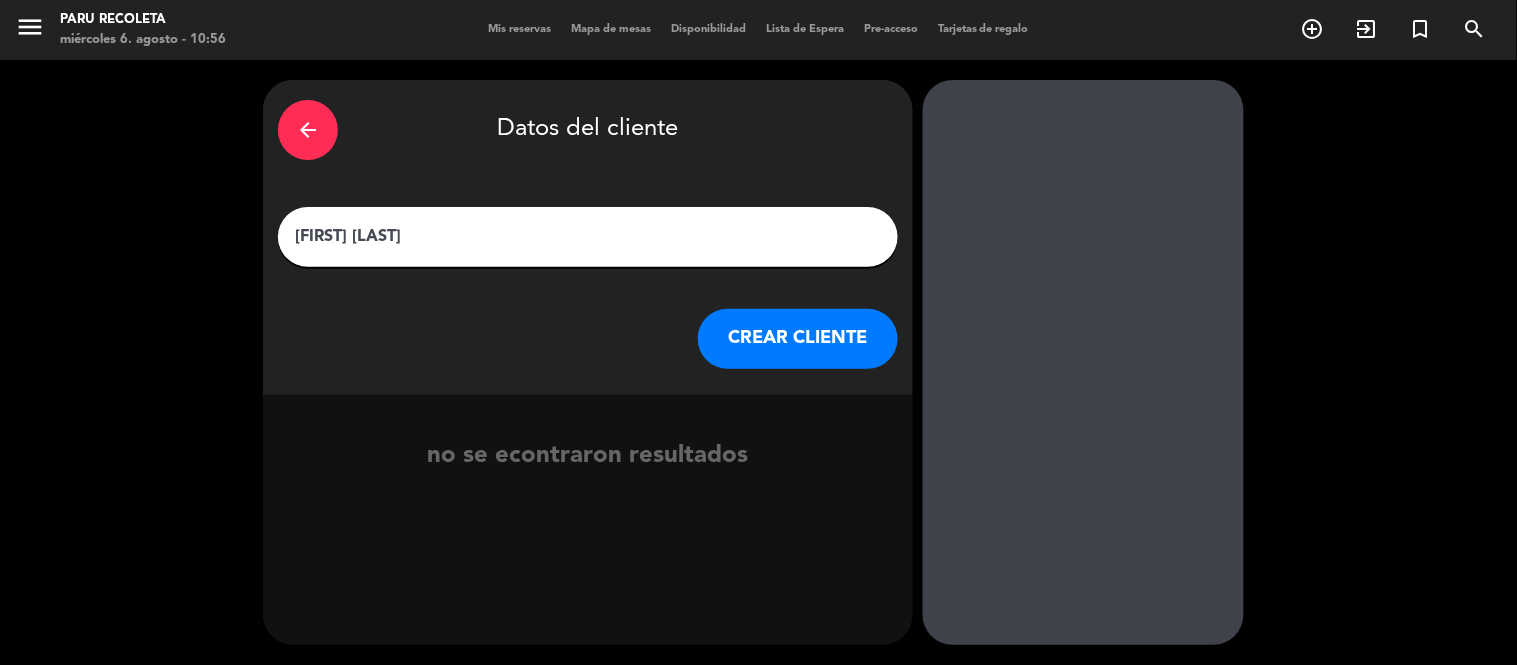 type on "[FIRST] [LAST]" 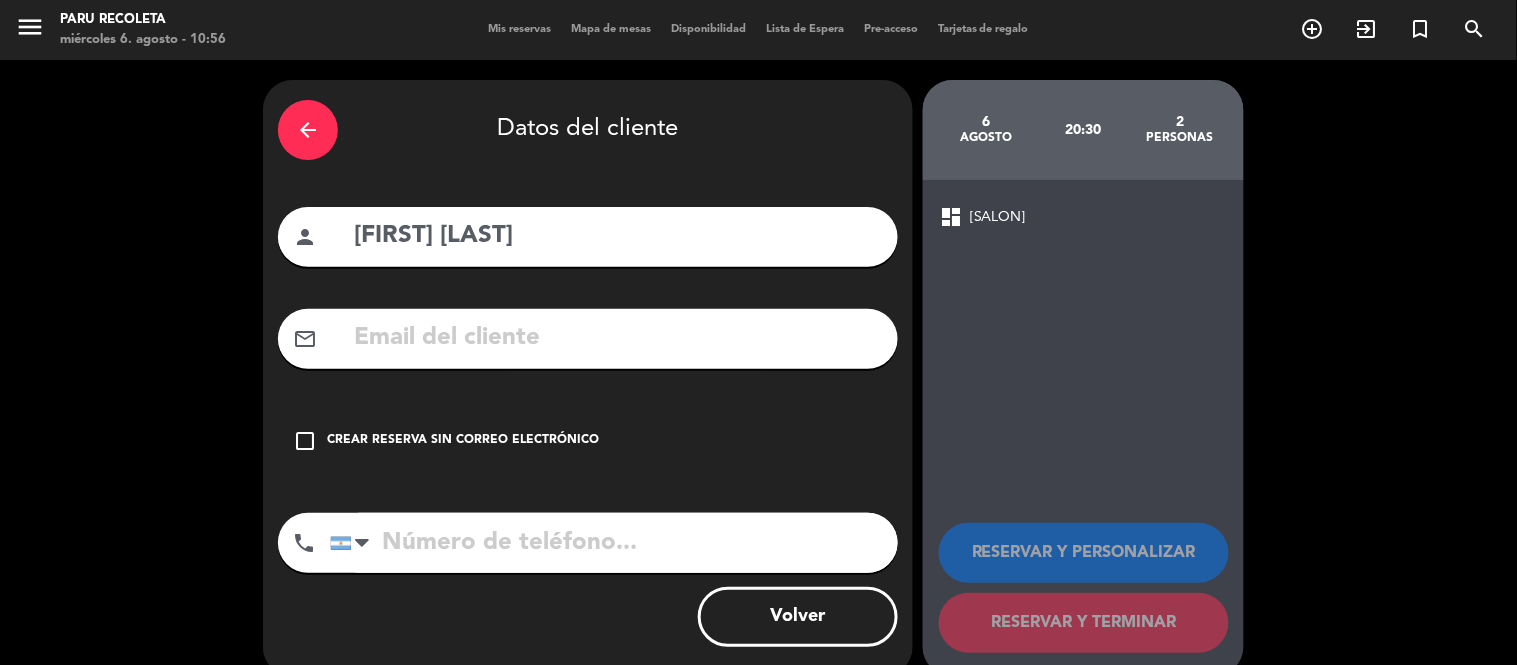 click on "Crear reserva sin correo electrónico" at bounding box center (463, 441) 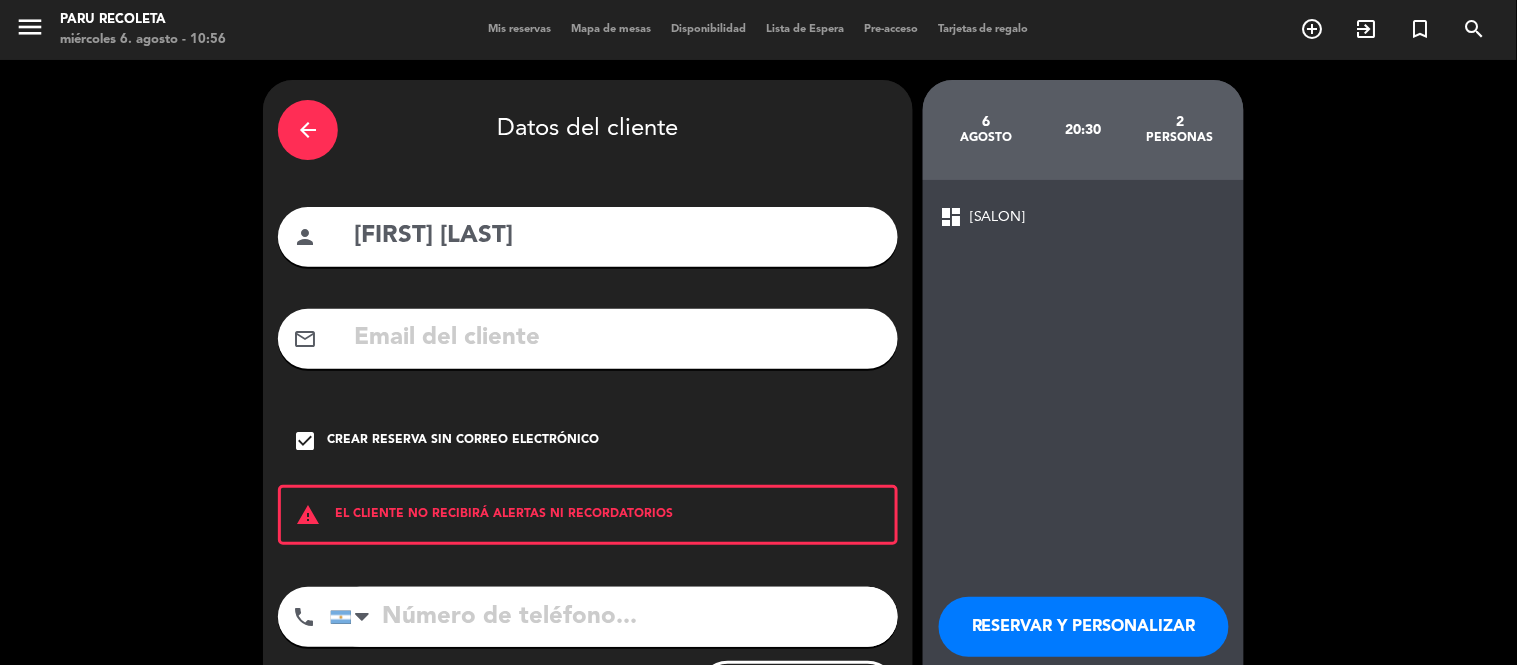 click at bounding box center (614, 617) 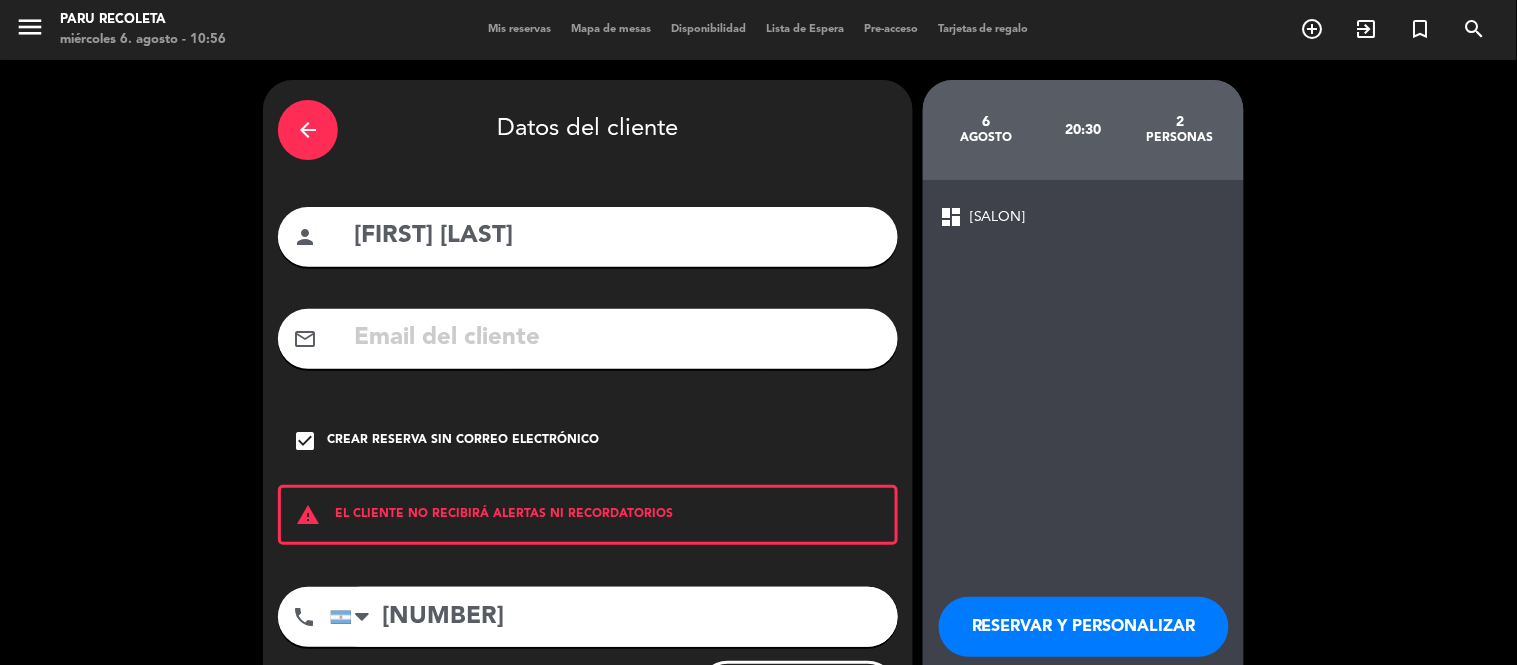 type on "[NUMBER]" 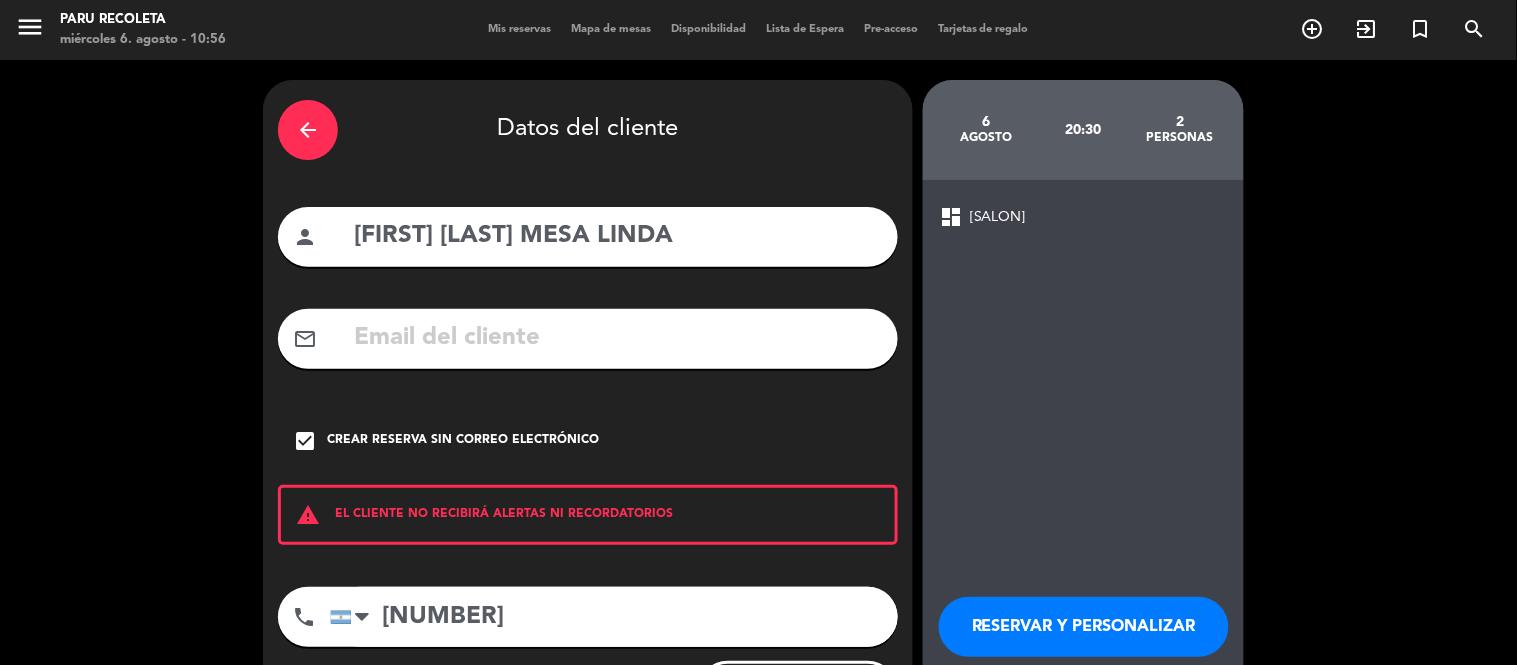 scroll, scrollTop: 105, scrollLeft: 0, axis: vertical 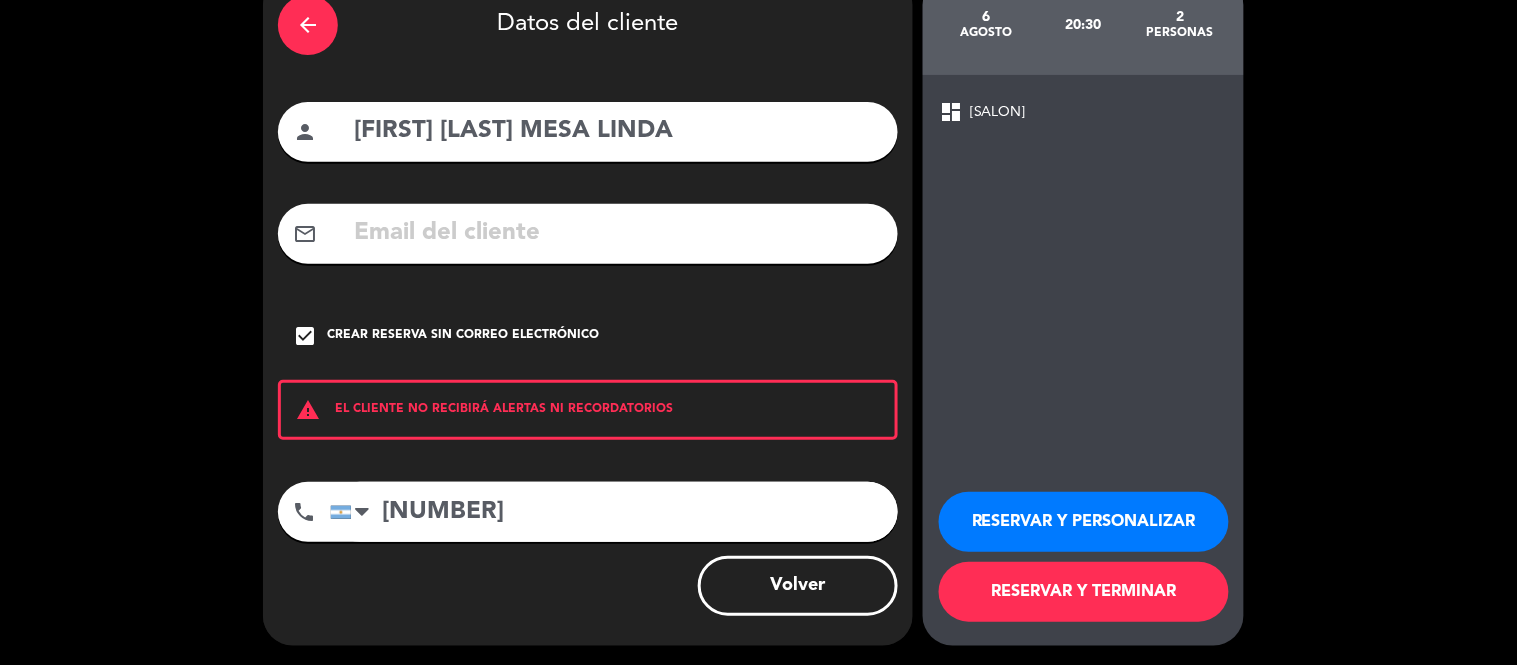 type on "[FIRST] [LAST] MESA LINDA" 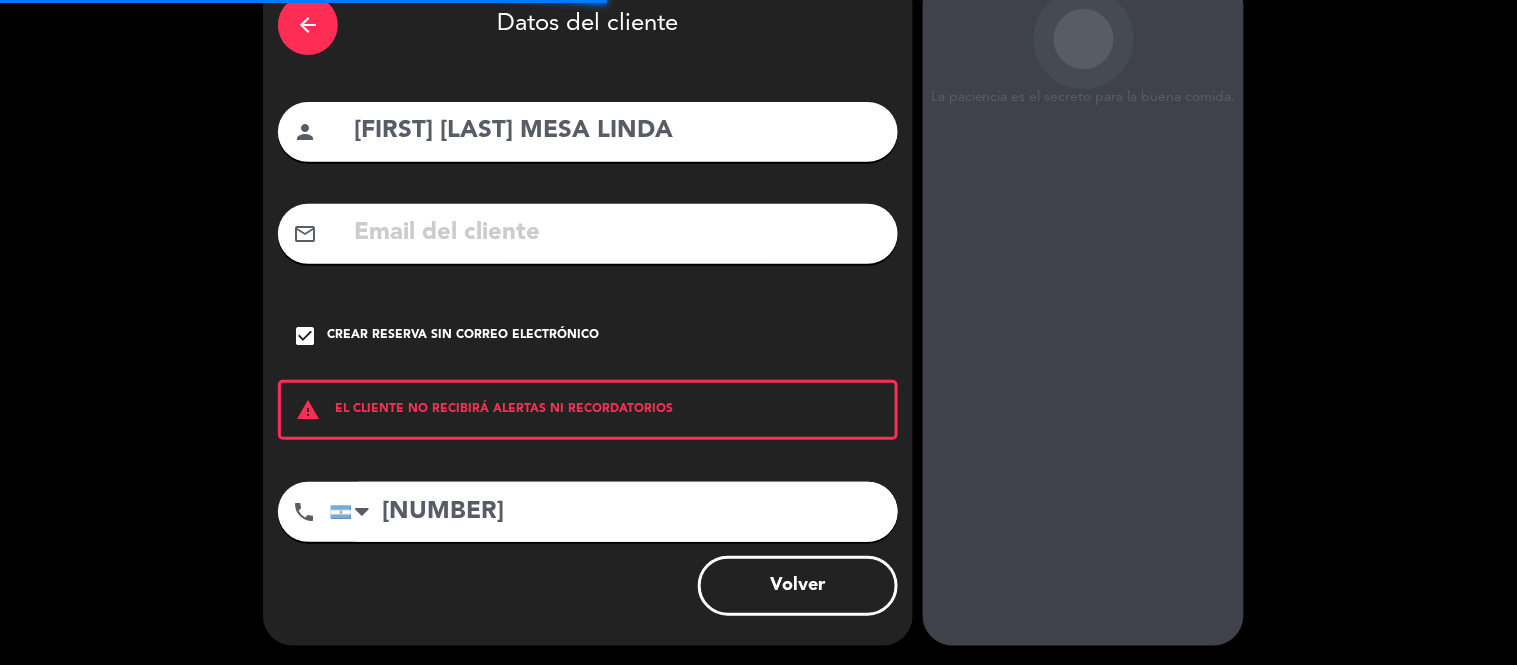 scroll, scrollTop: 0, scrollLeft: 0, axis: both 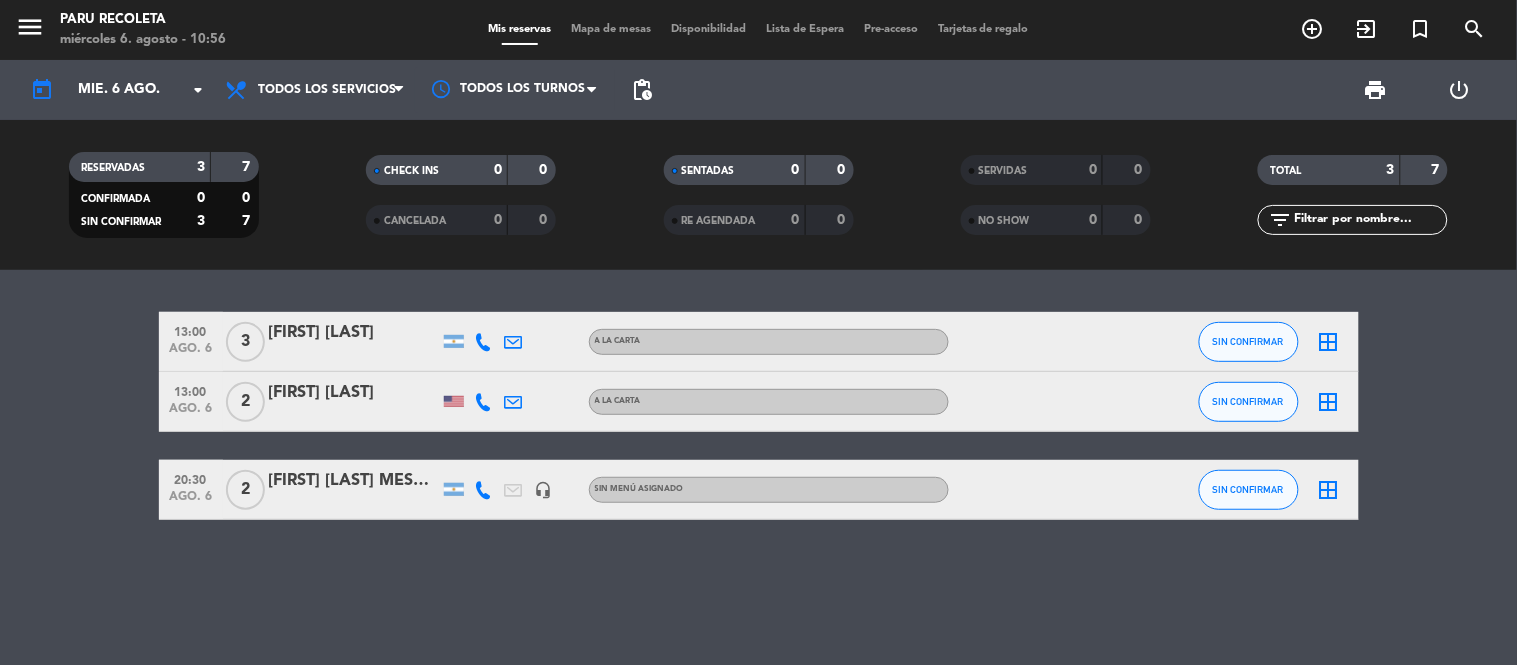 click 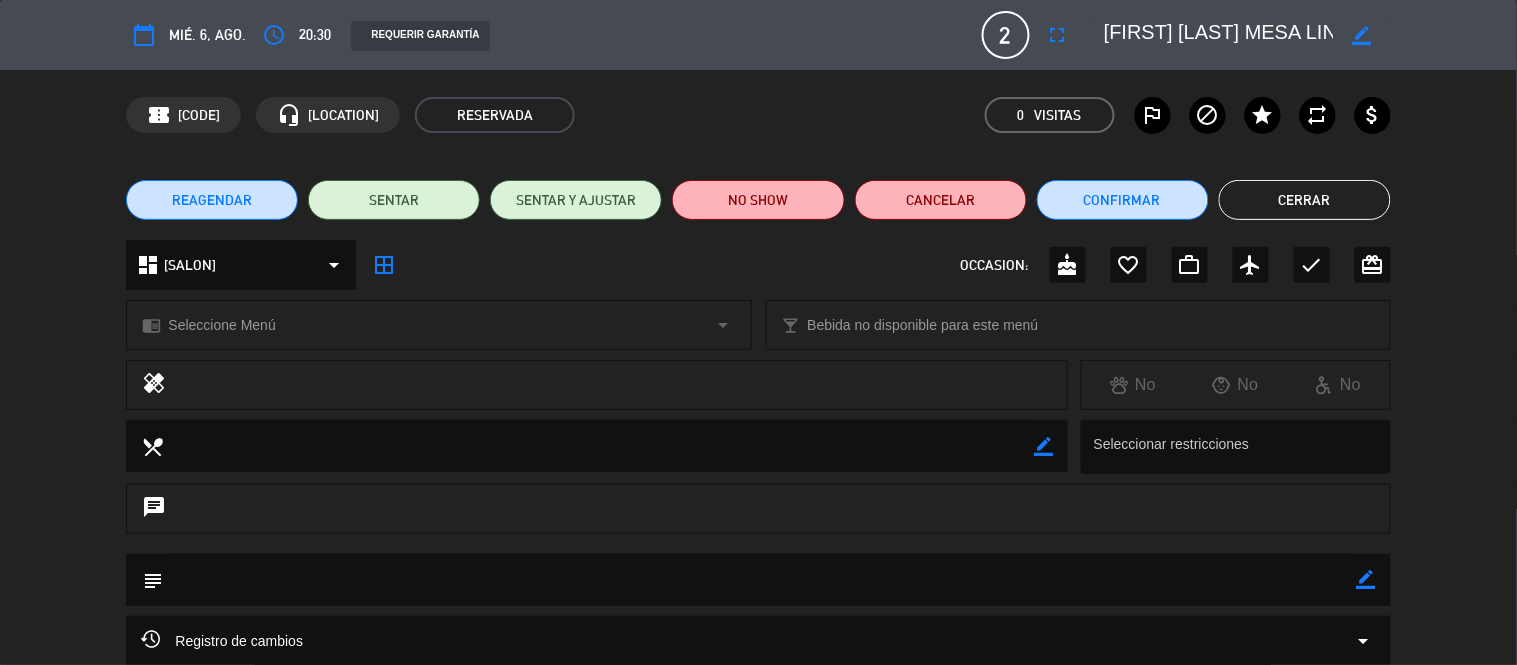 scroll, scrollTop: 191, scrollLeft: 0, axis: vertical 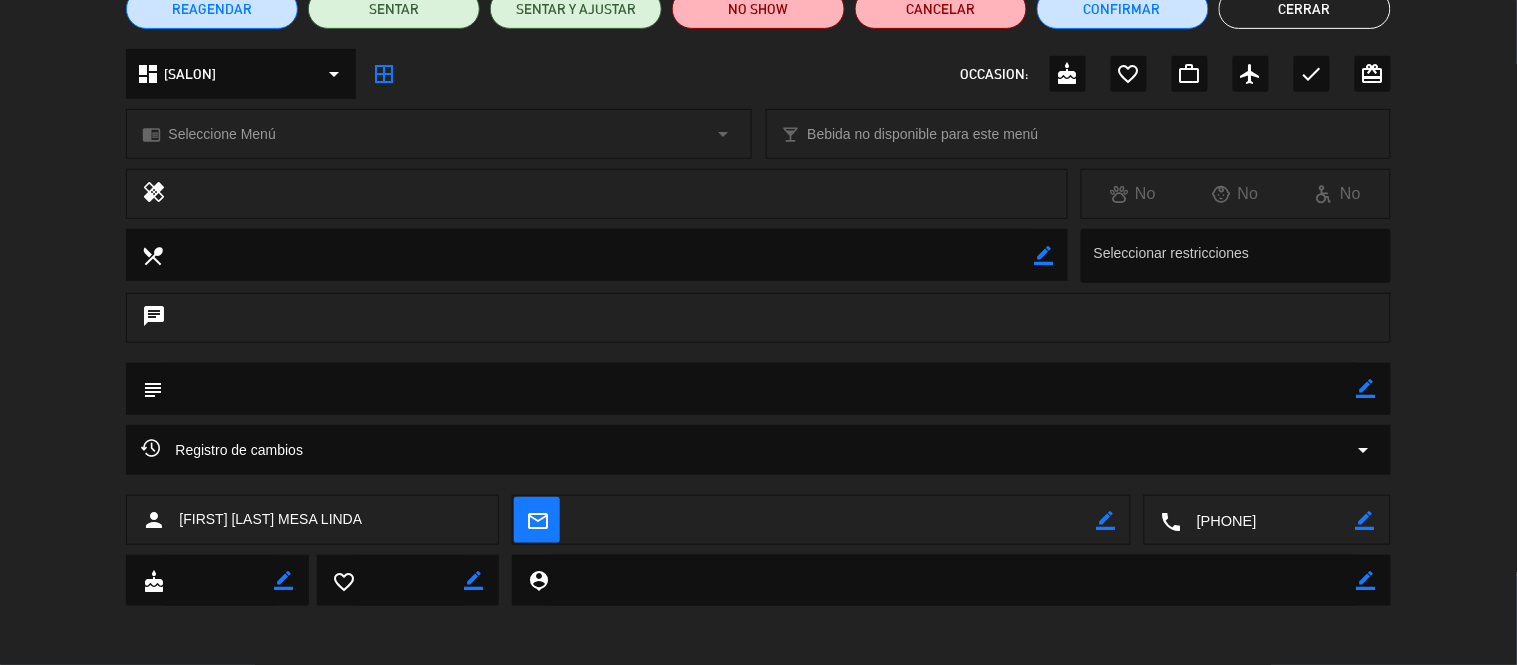 click on "border_color" 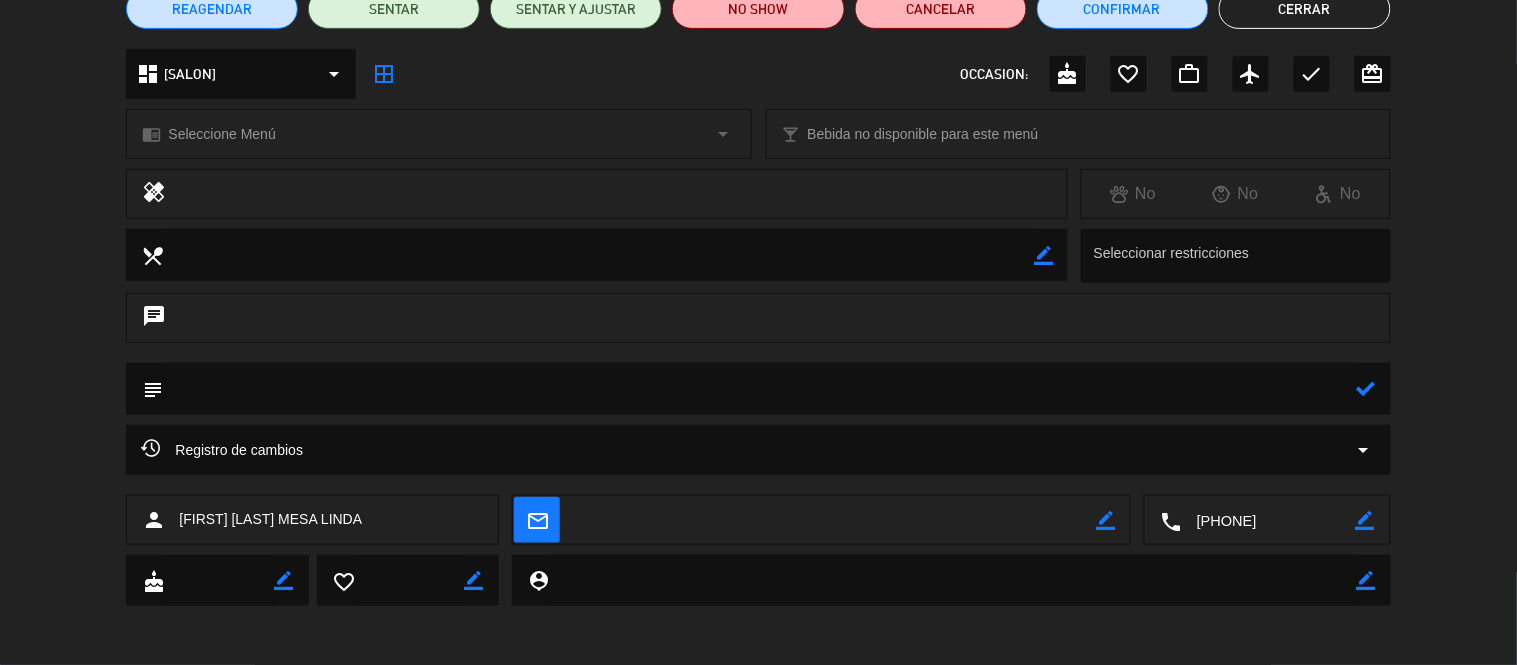 click 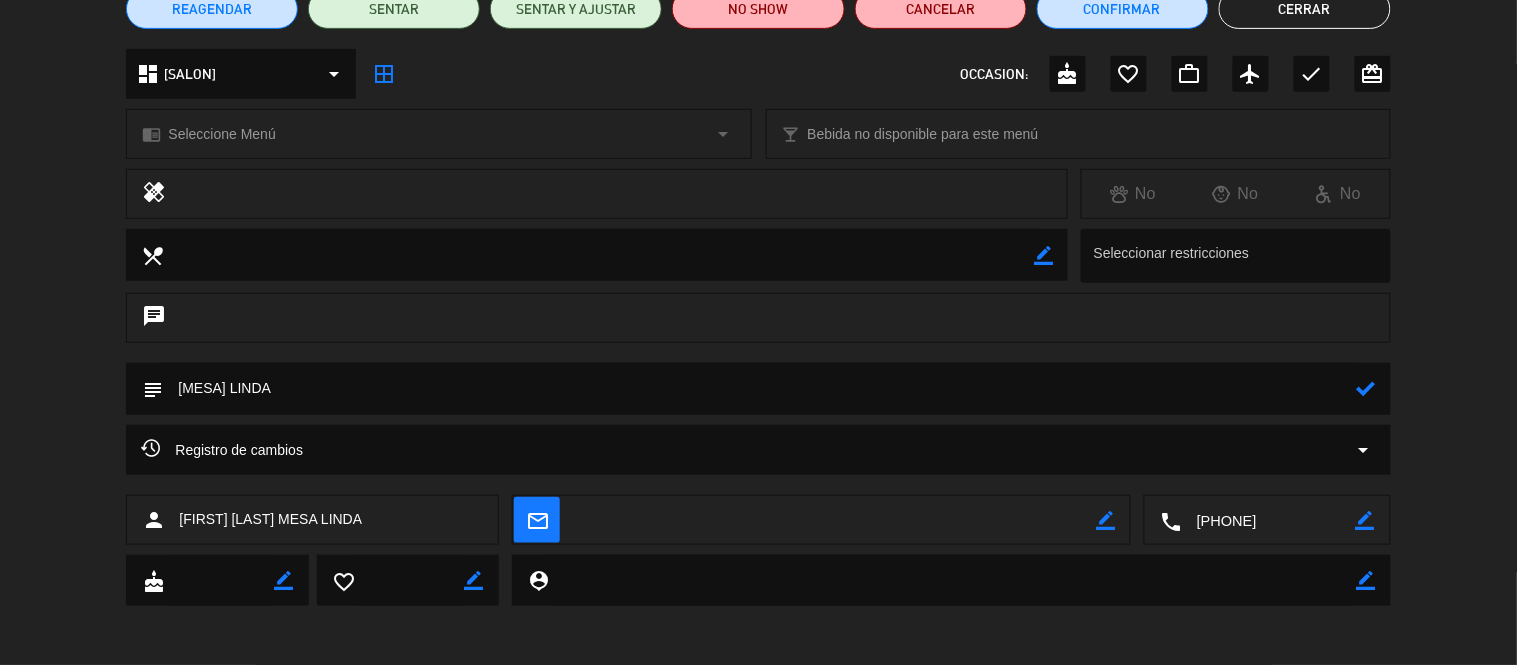 type on "[MESA] LINDA" 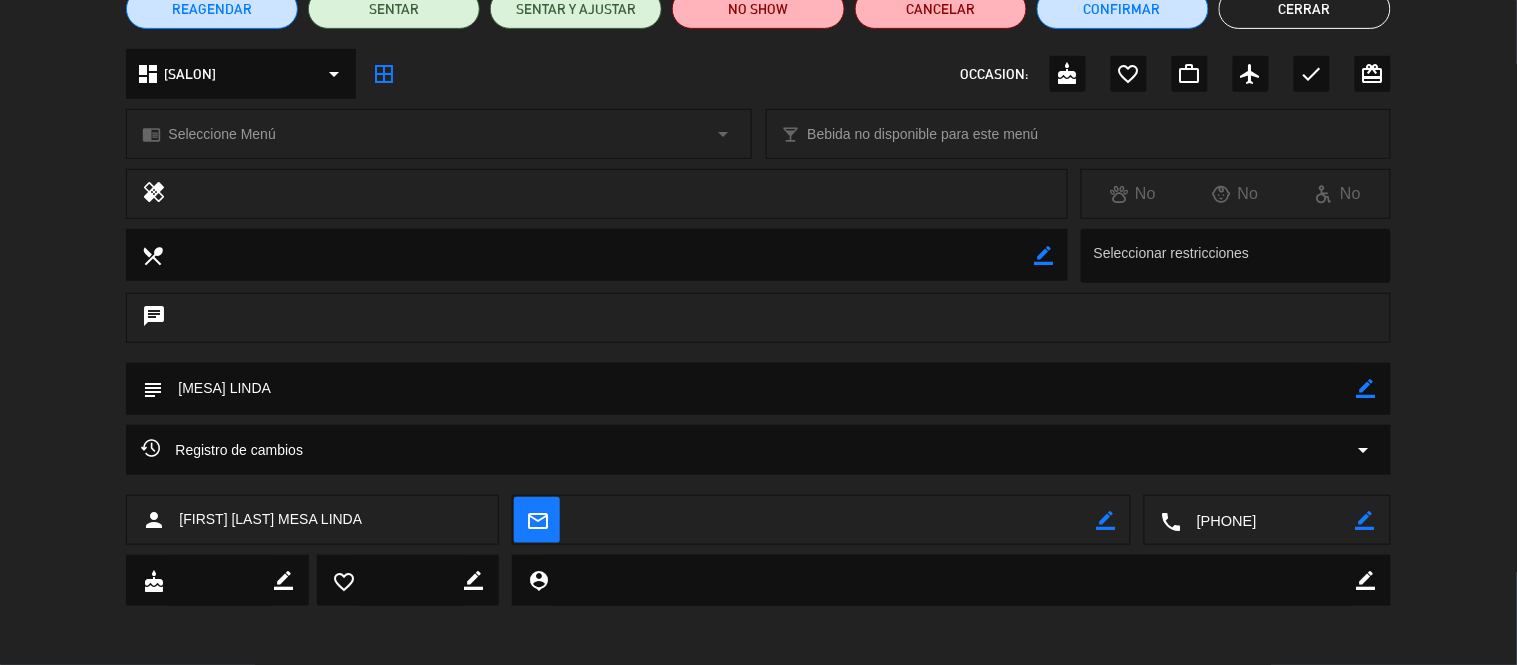 scroll, scrollTop: 0, scrollLeft: 0, axis: both 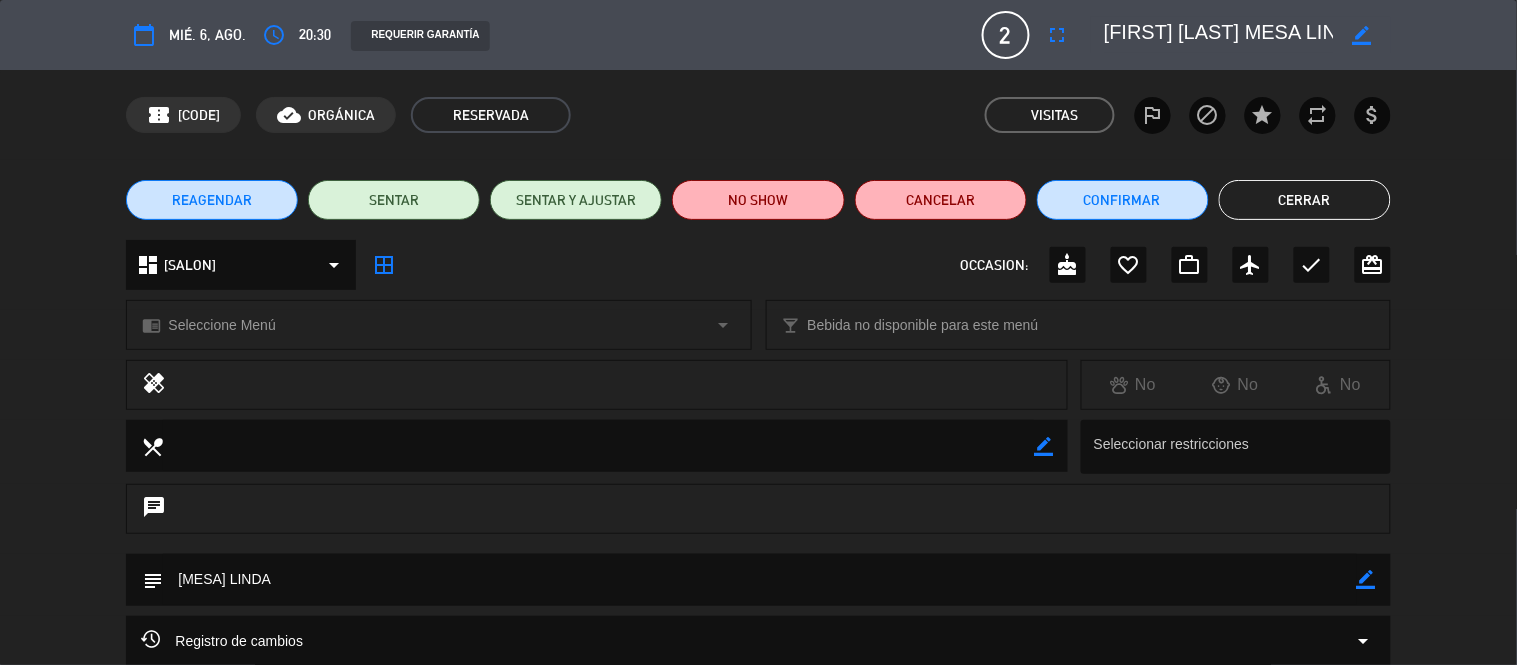 click on "Cerrar" 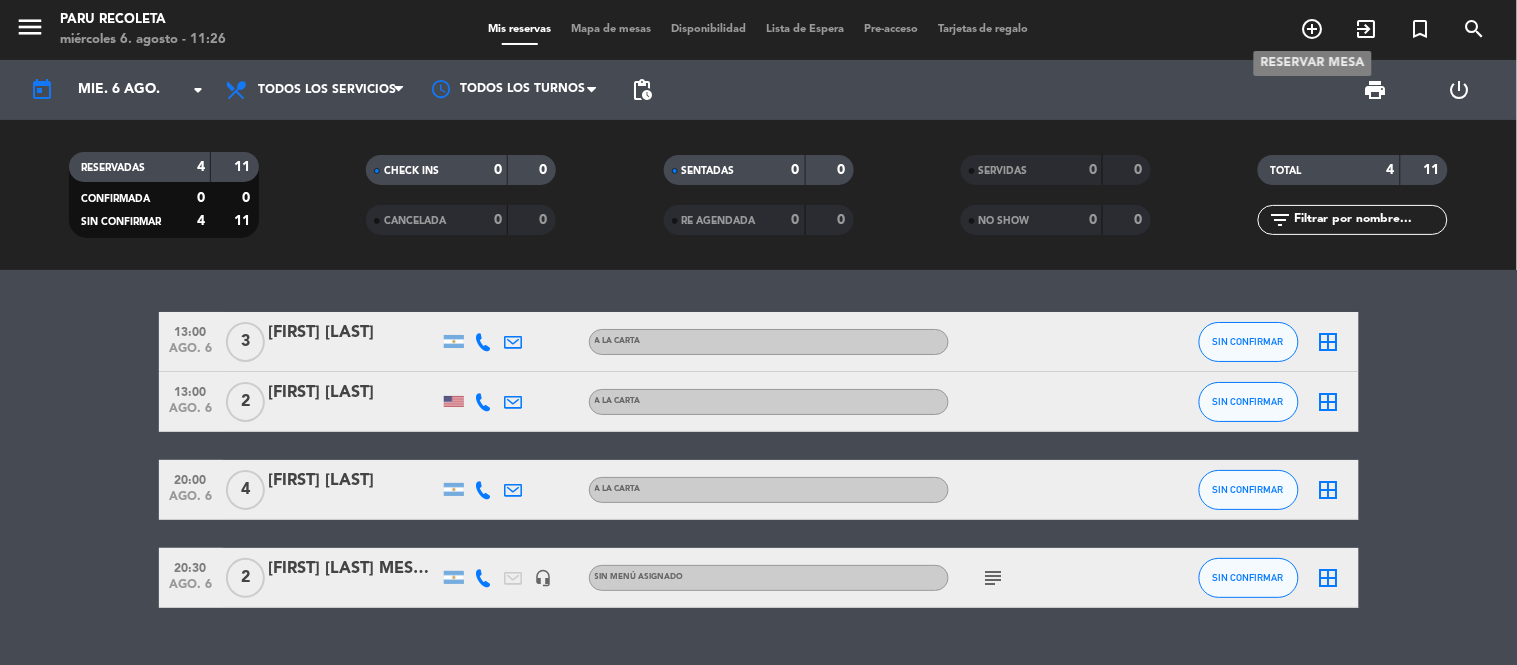click on "add_circle_outline" at bounding box center (1313, 29) 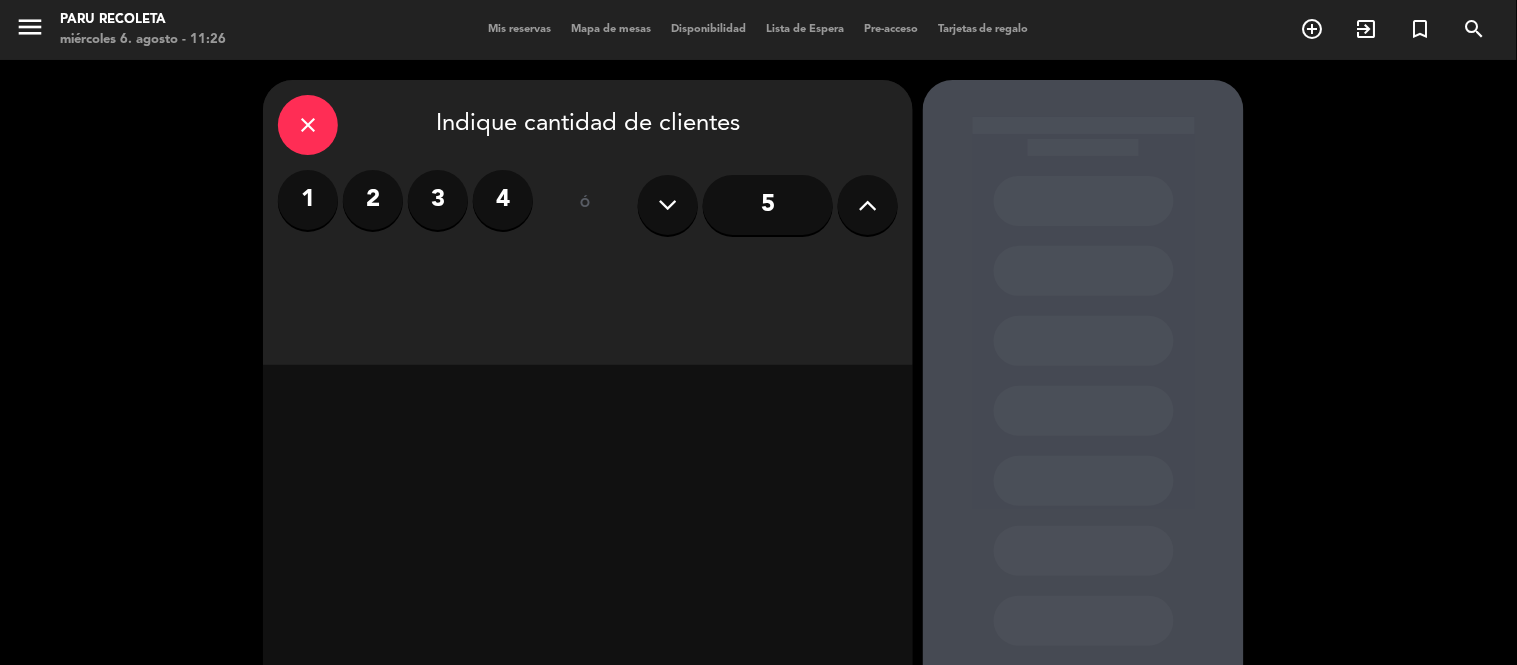click on "4" at bounding box center [503, 200] 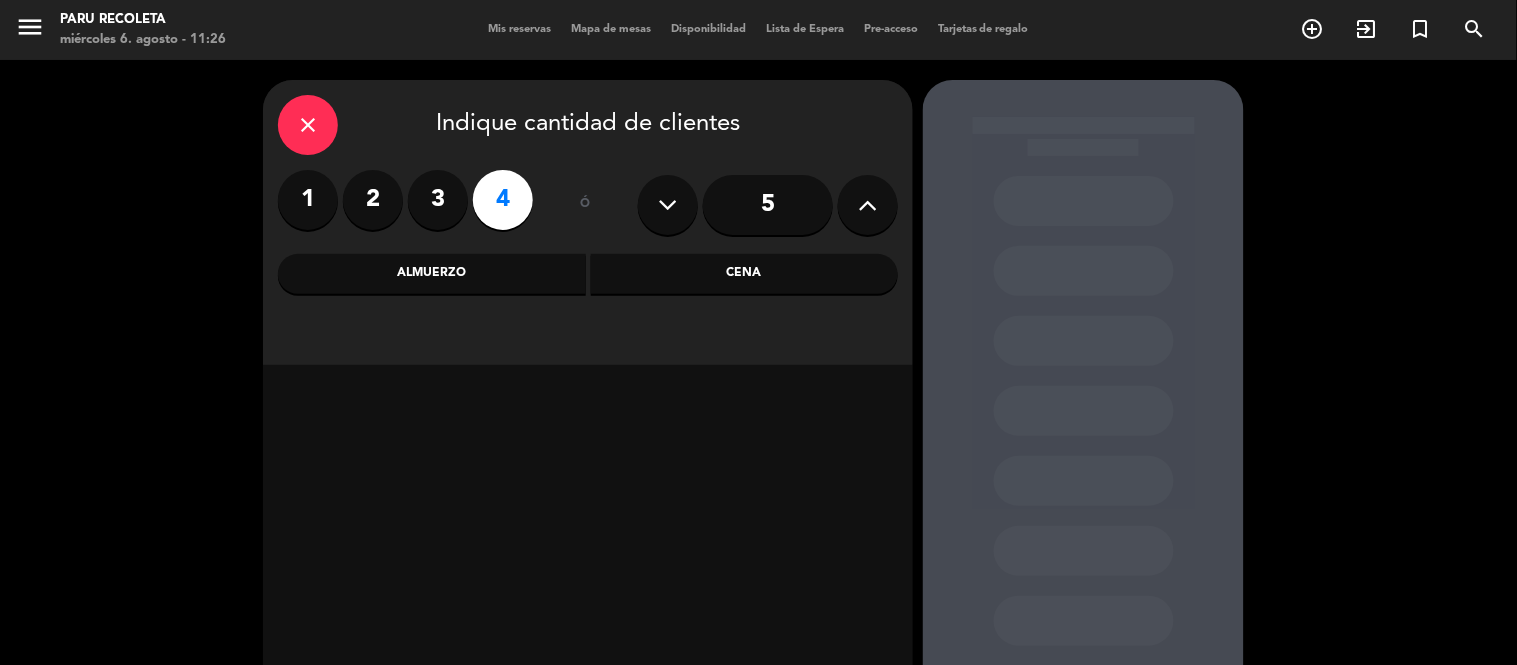 click on "Cena" at bounding box center [745, 274] 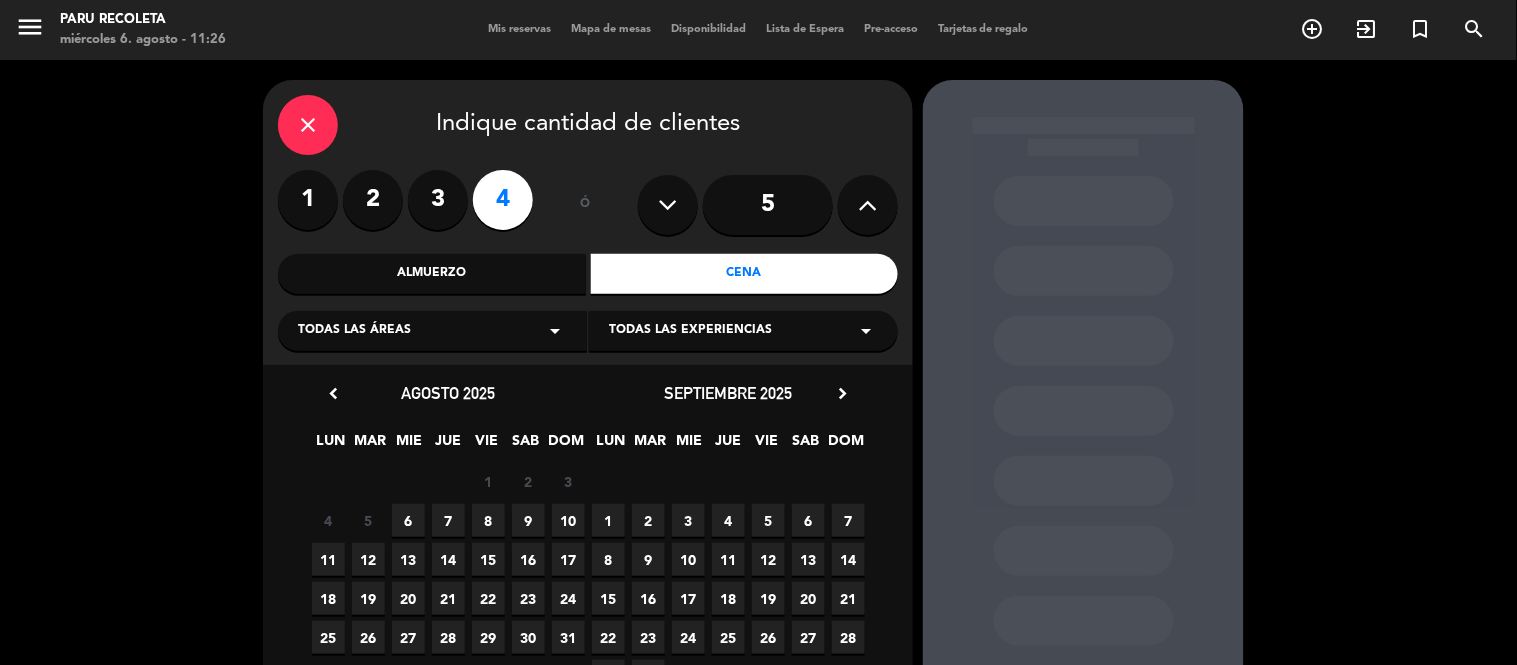 click on "6" at bounding box center [408, 520] 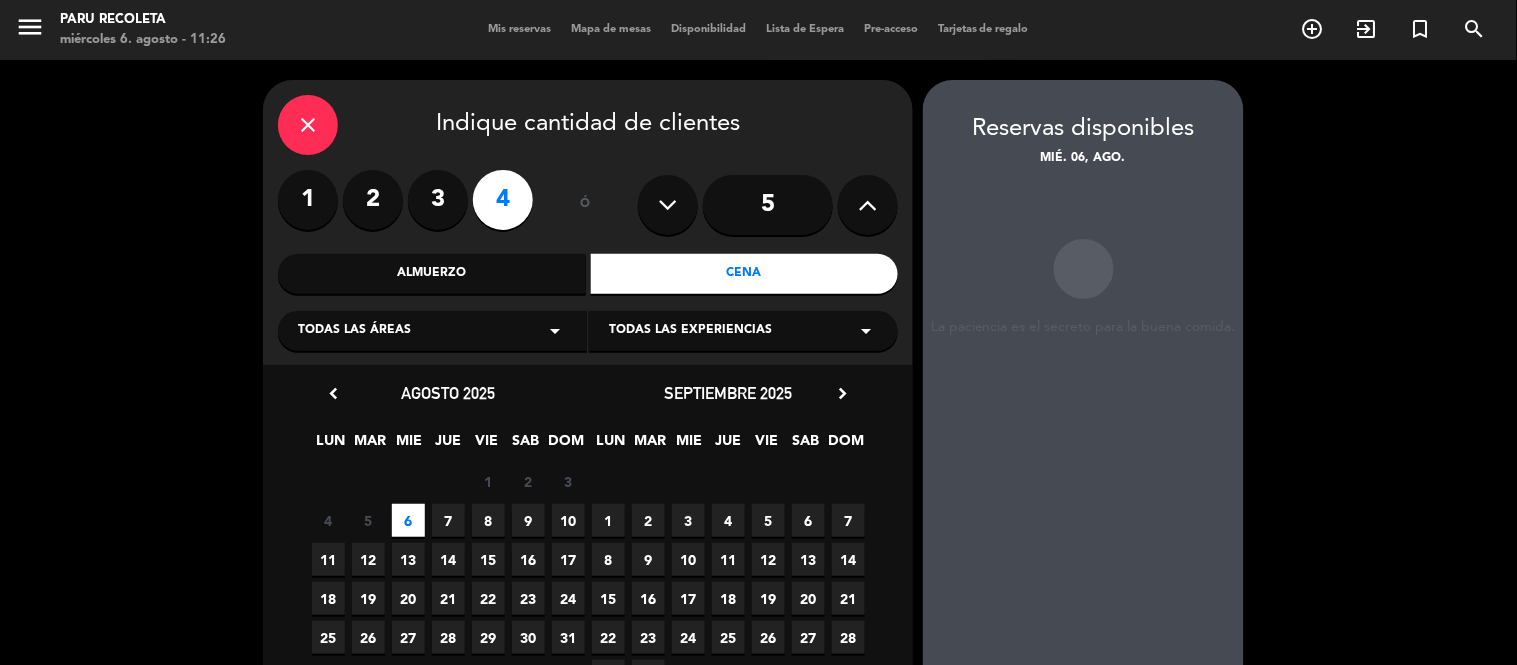 scroll, scrollTop: 80, scrollLeft: 0, axis: vertical 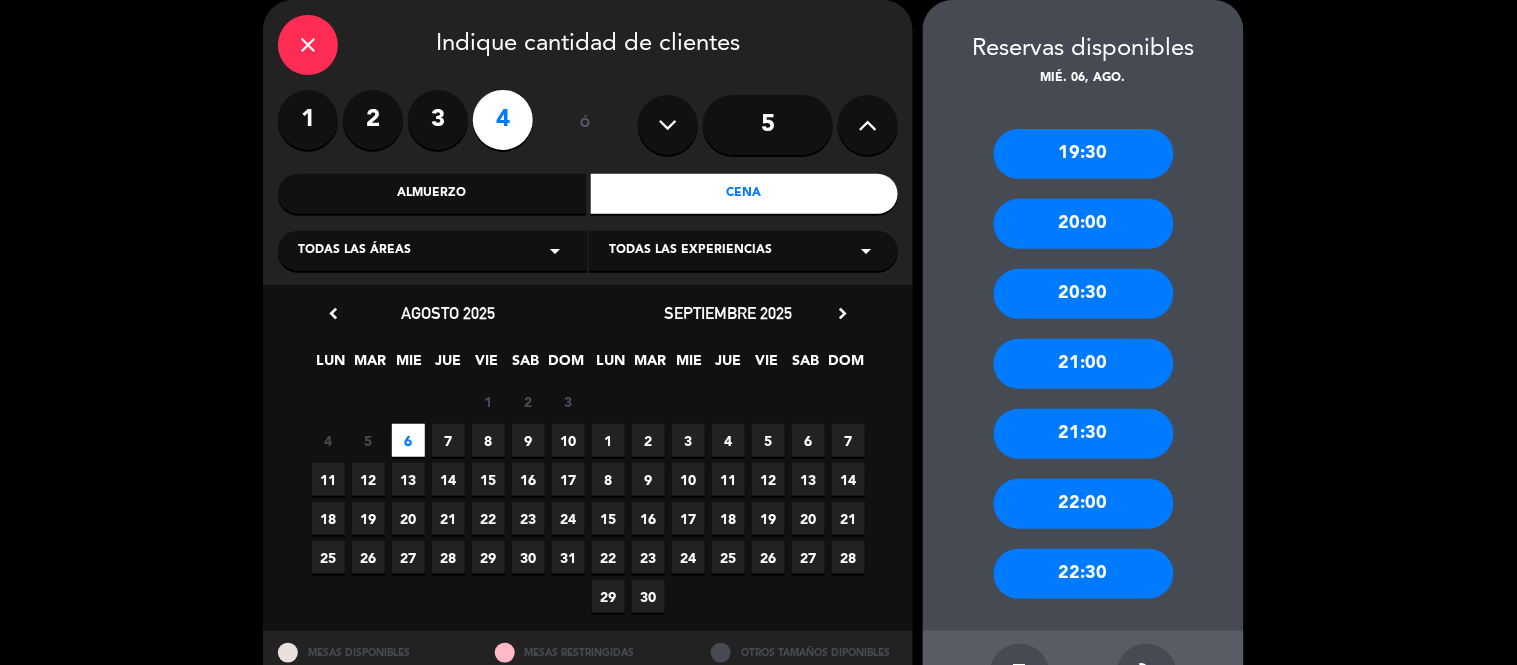 click on "20:00" at bounding box center (1084, 224) 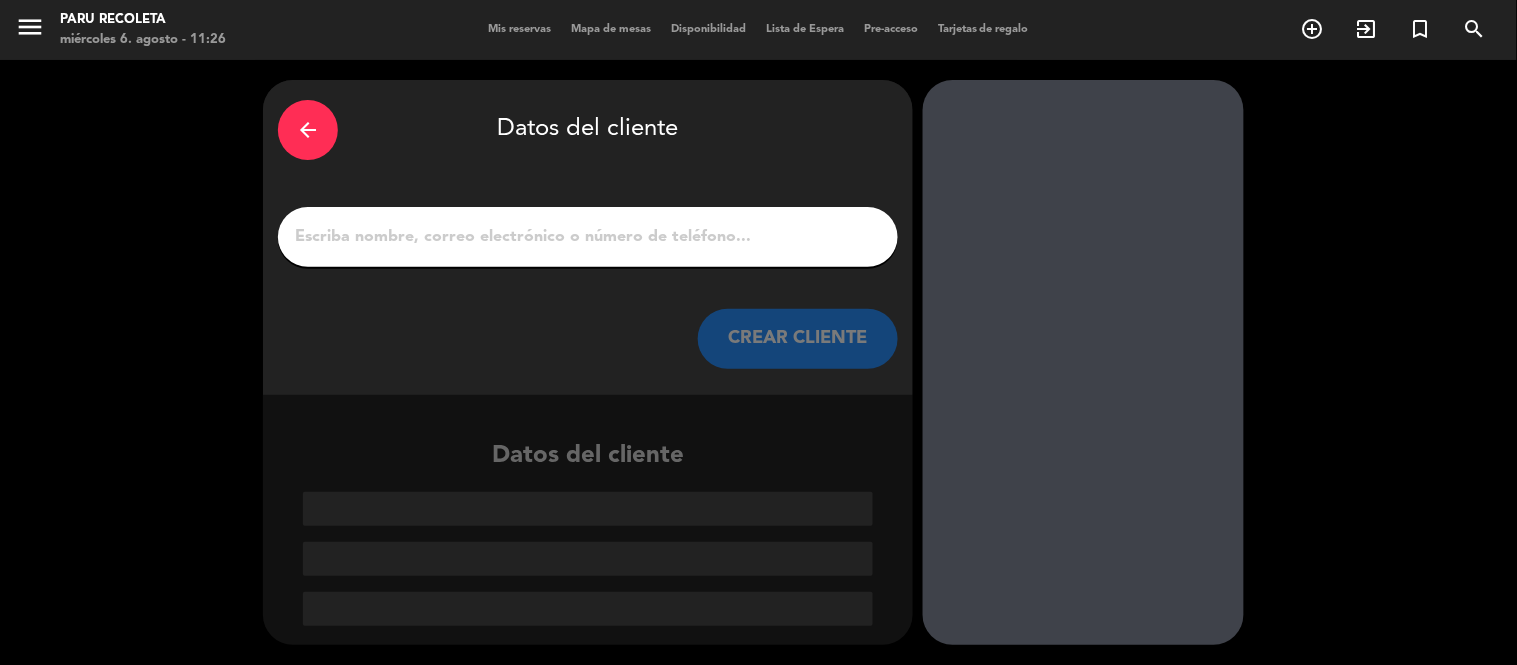 scroll, scrollTop: 0, scrollLeft: 0, axis: both 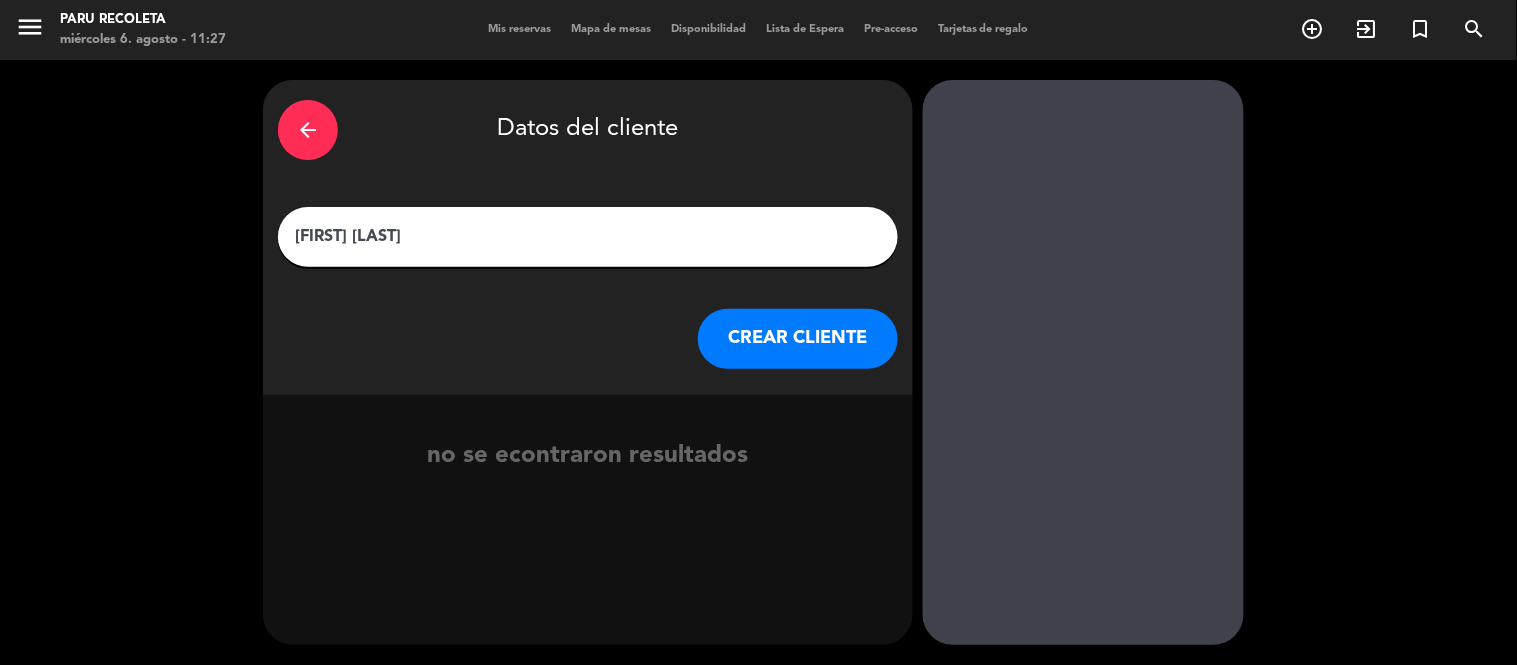 type on "[FIRST] [LAST]" 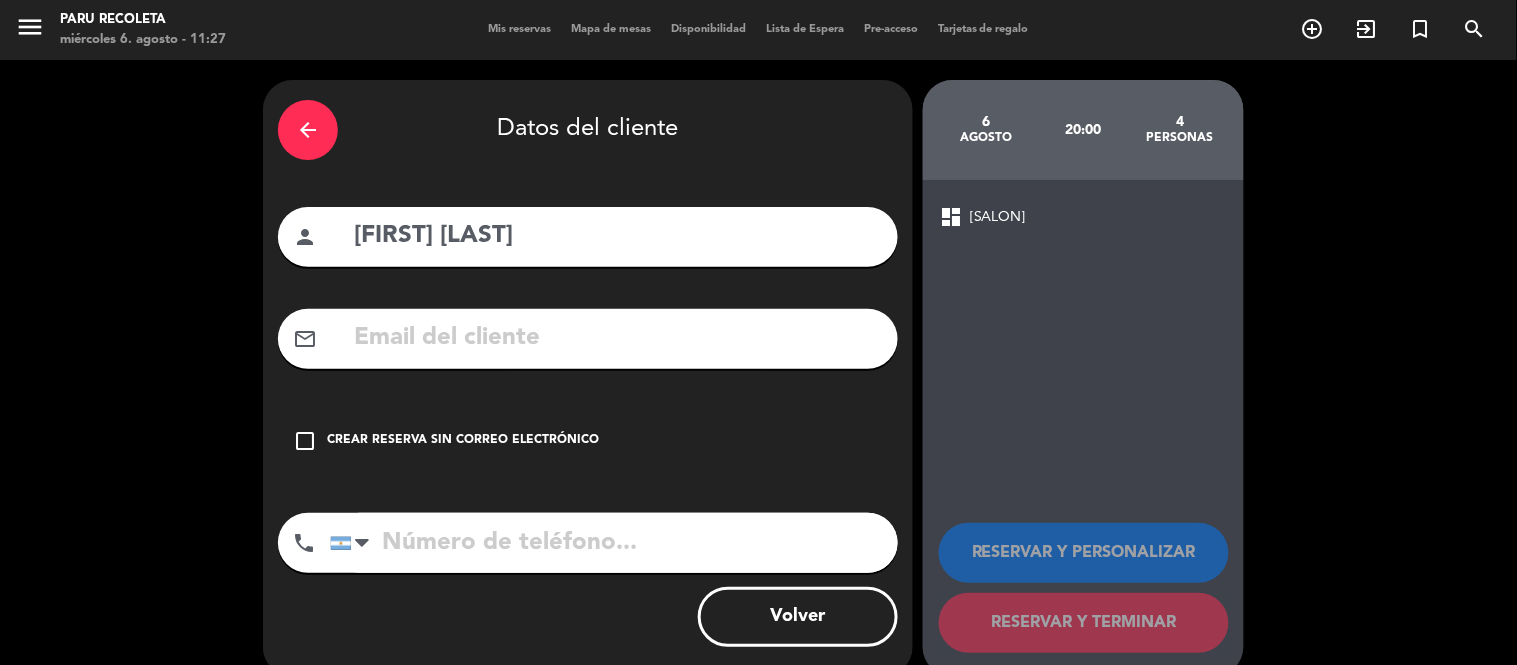 click on "check_box_outline_blank   Crear reserva sin correo electrónico" at bounding box center (588, 441) 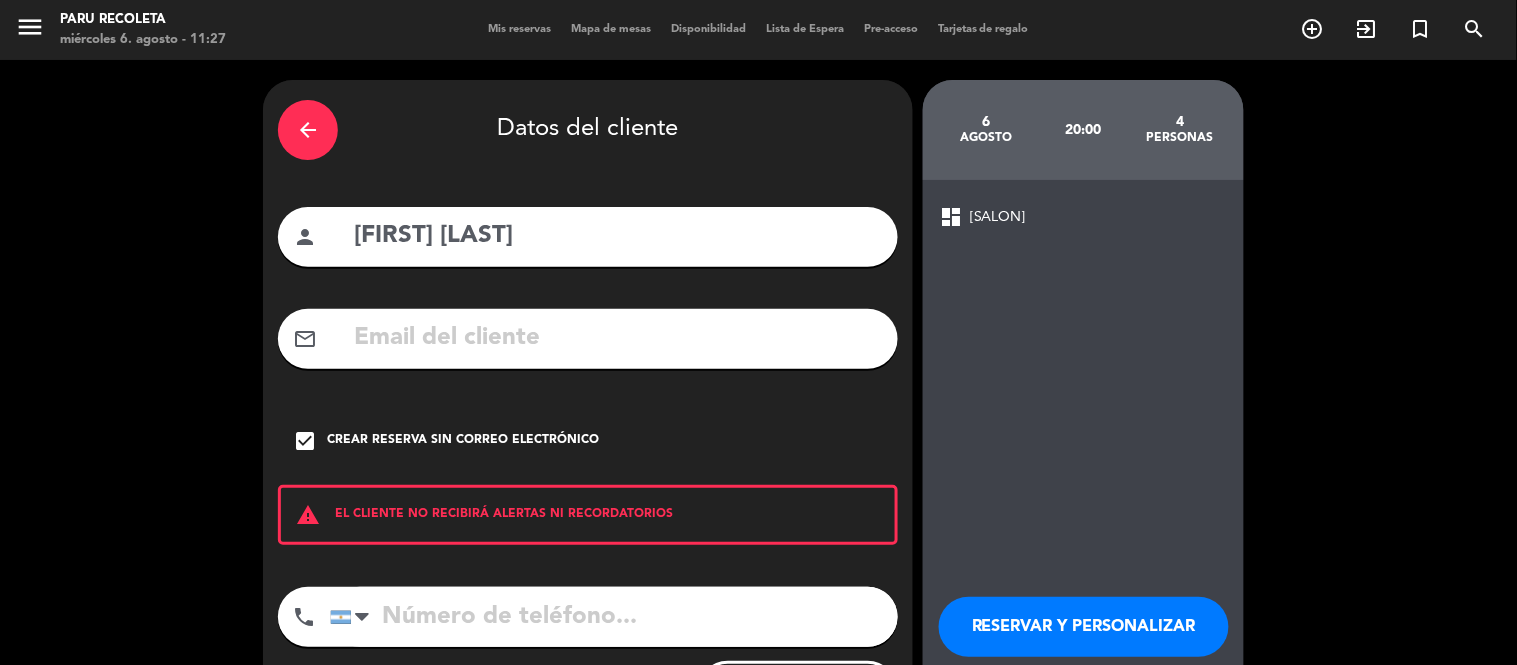 click at bounding box center [614, 617] 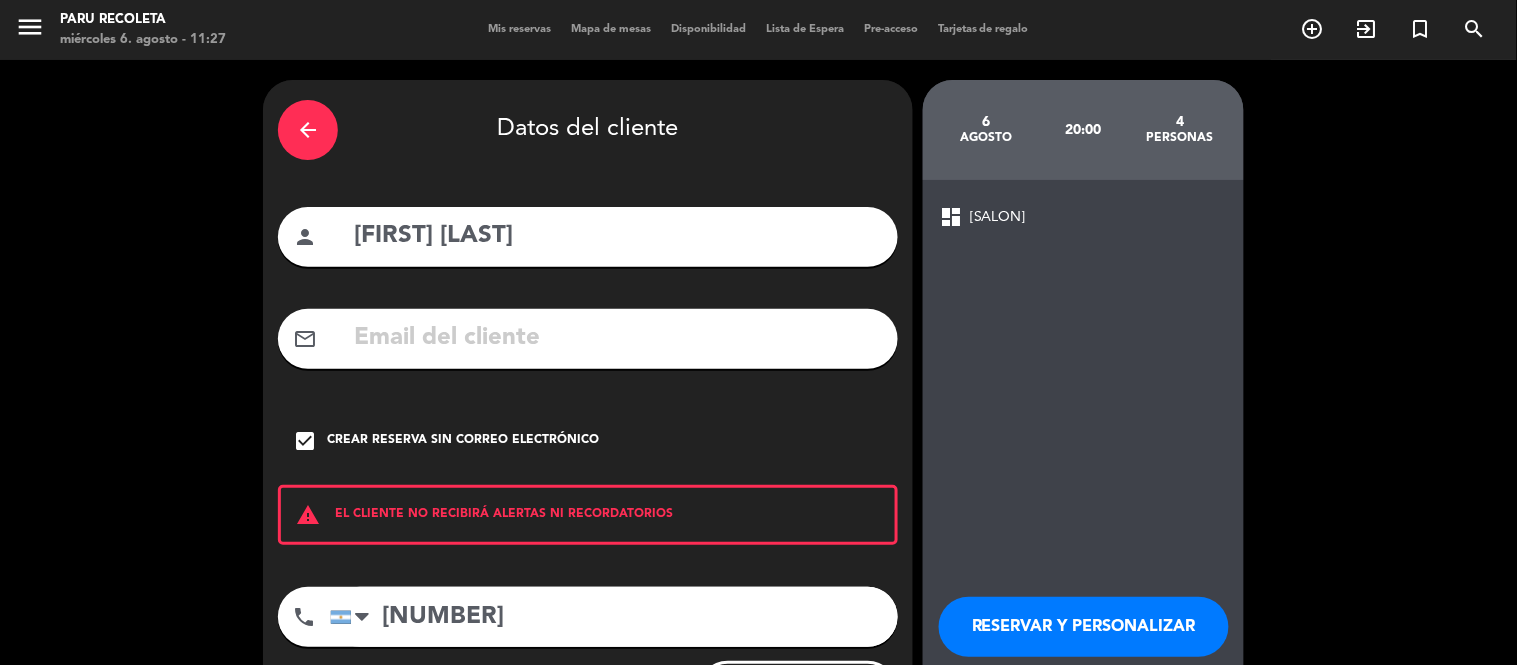 scroll, scrollTop: 105, scrollLeft: 0, axis: vertical 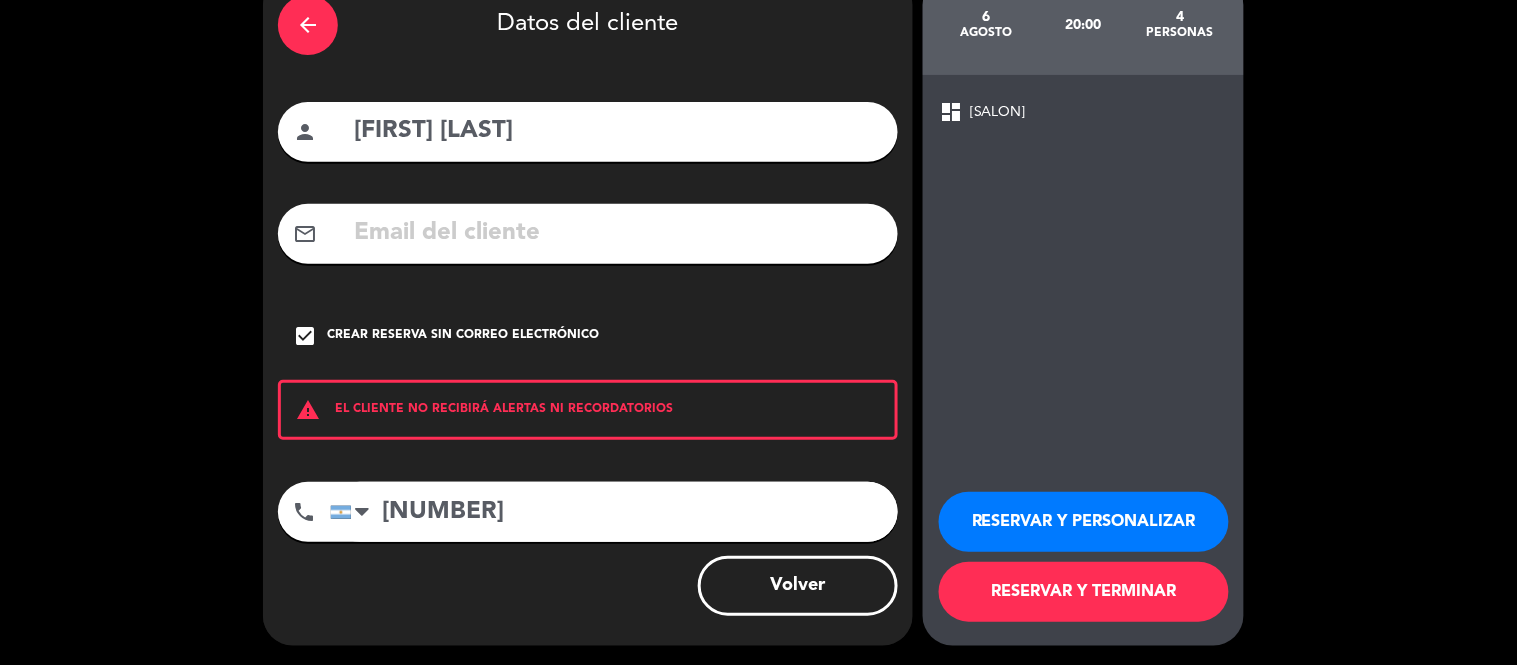 type on "[NUMBER]" 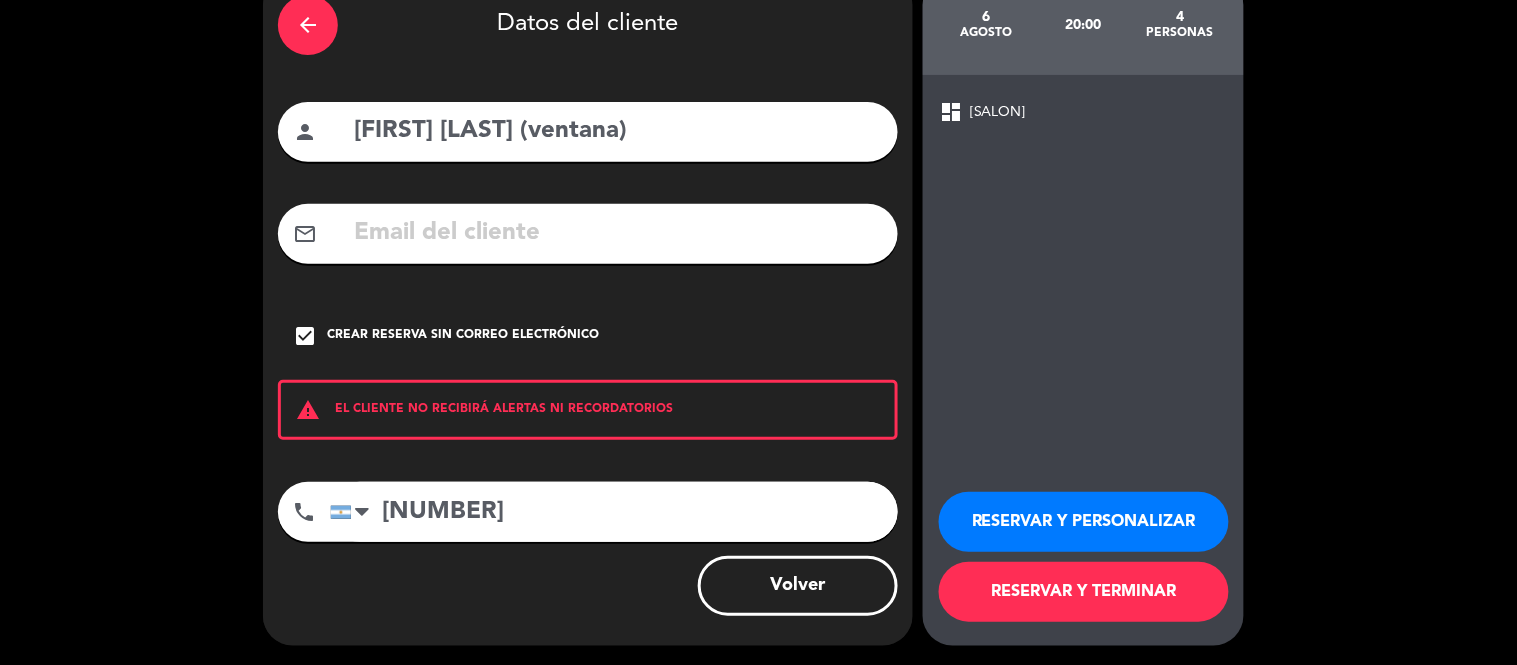 type on "[FIRST] [LAST] (ventana)" 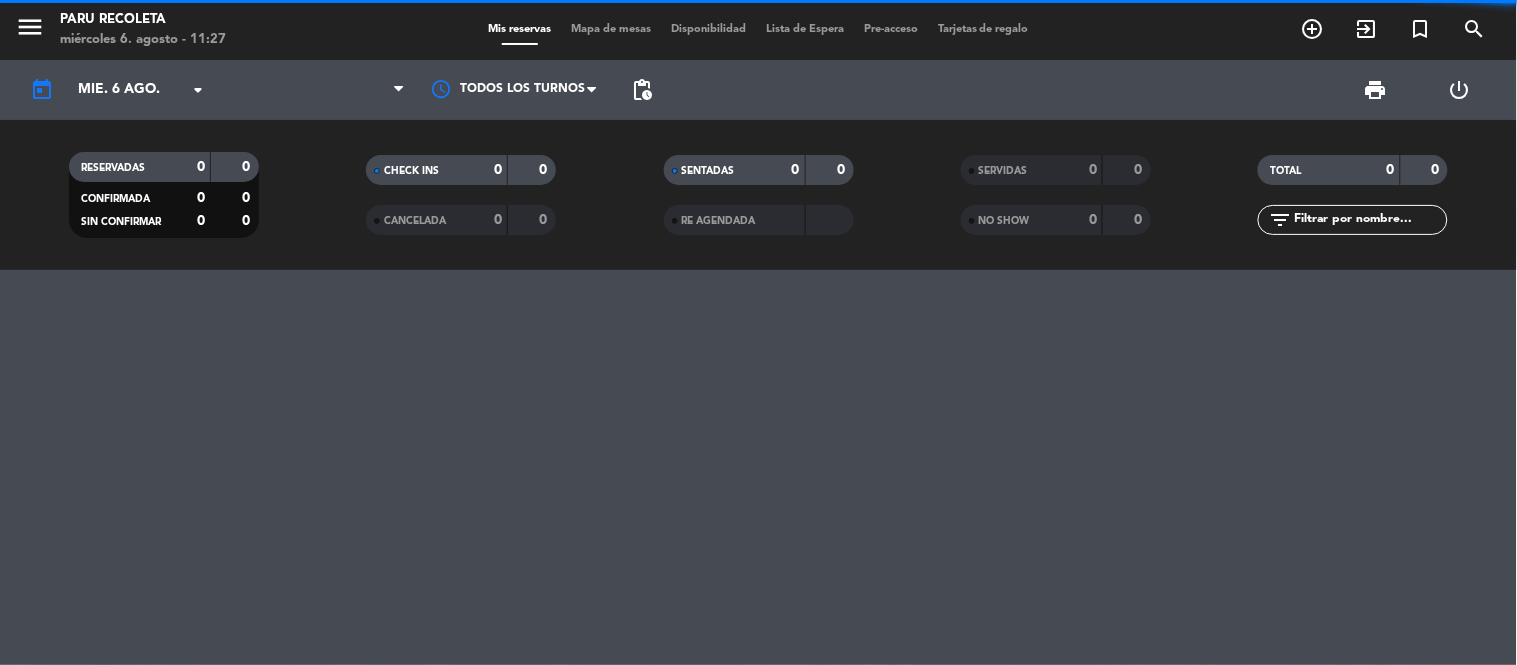 scroll, scrollTop: 0, scrollLeft: 0, axis: both 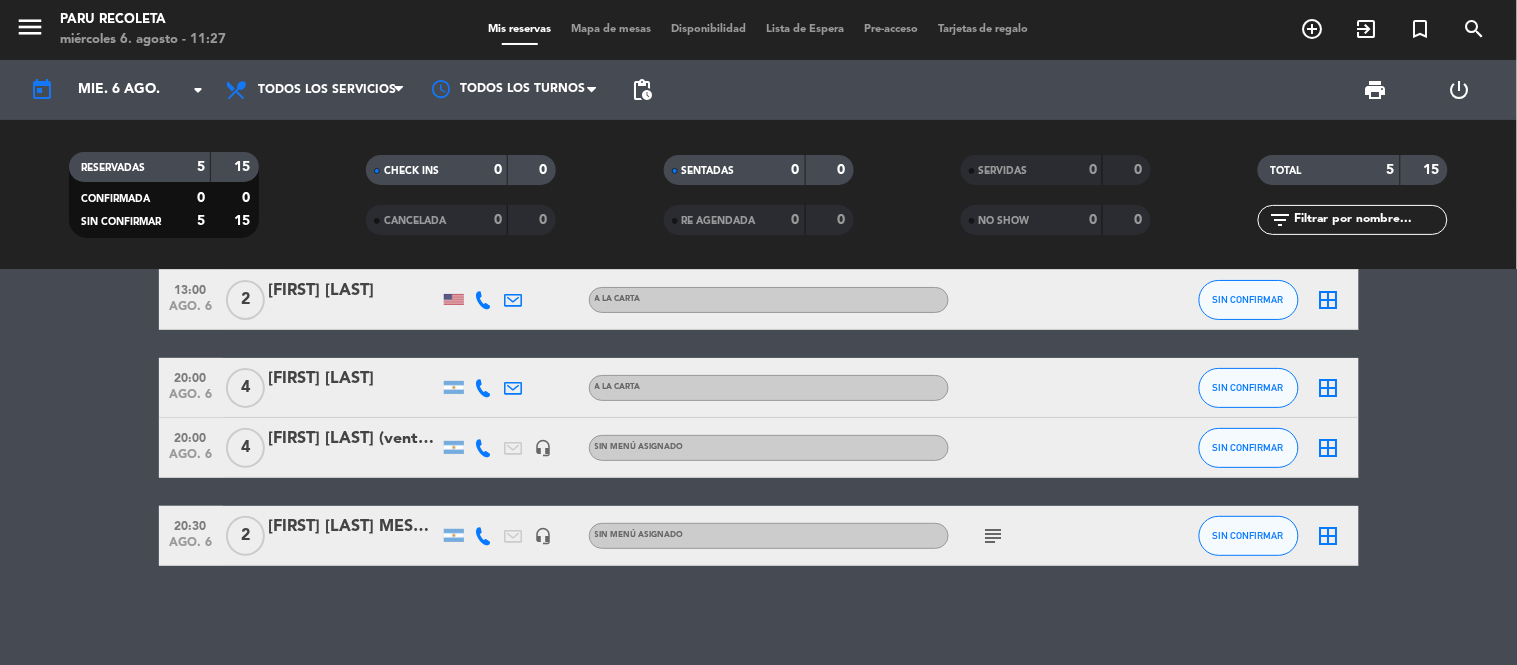 click 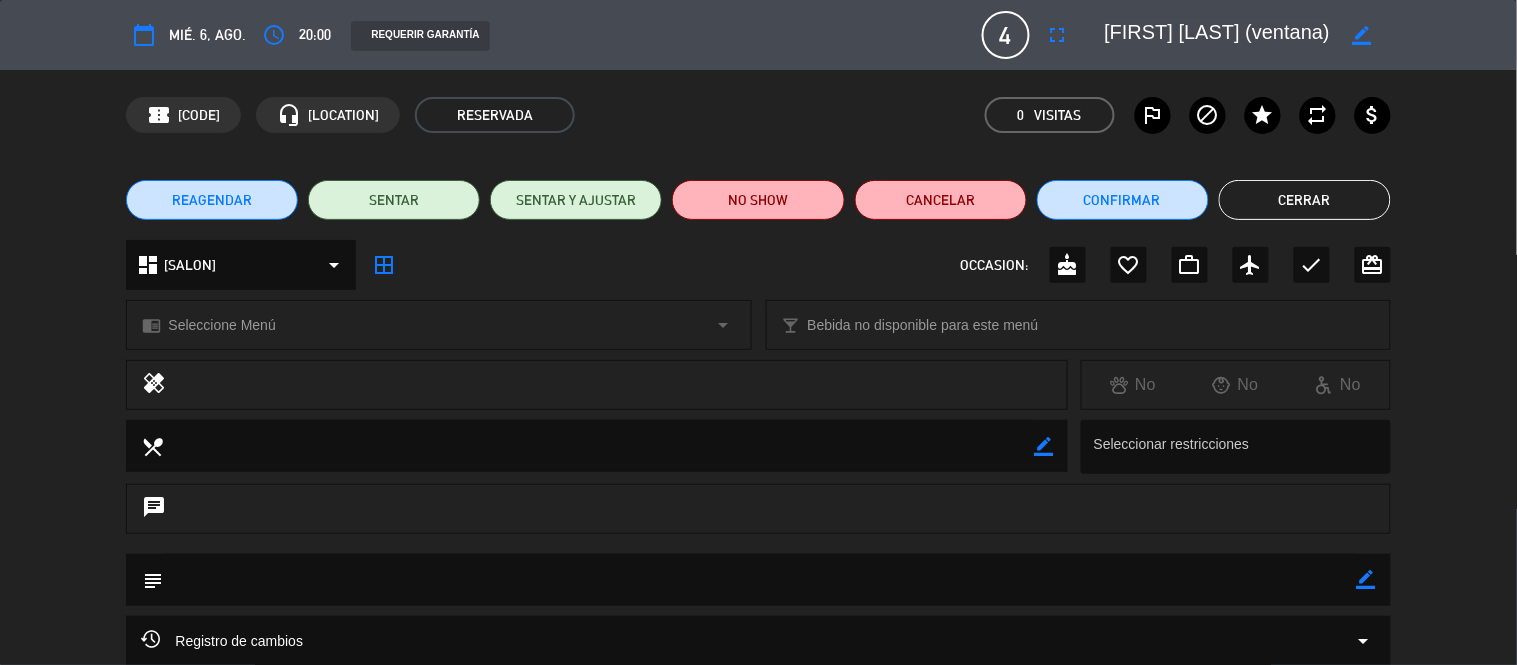 scroll, scrollTop: 191, scrollLeft: 0, axis: vertical 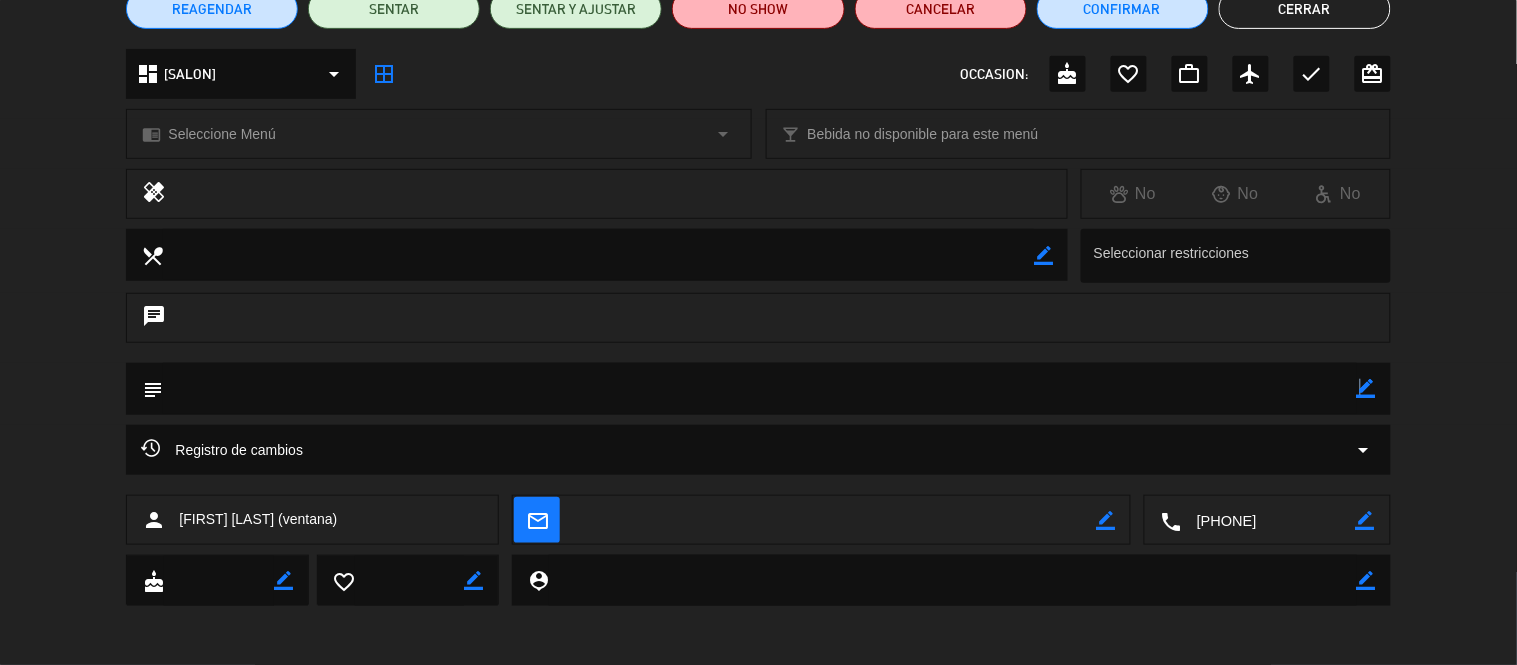 click on "border_color" 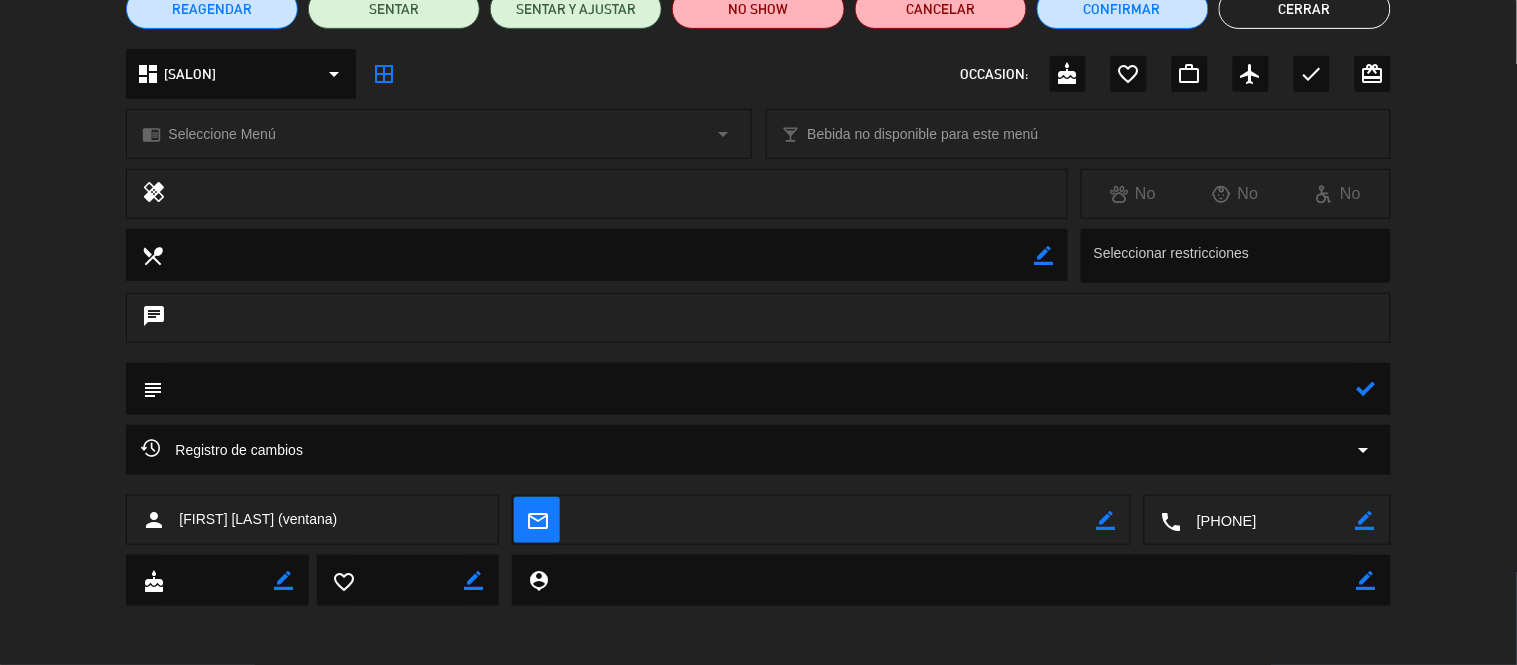 click 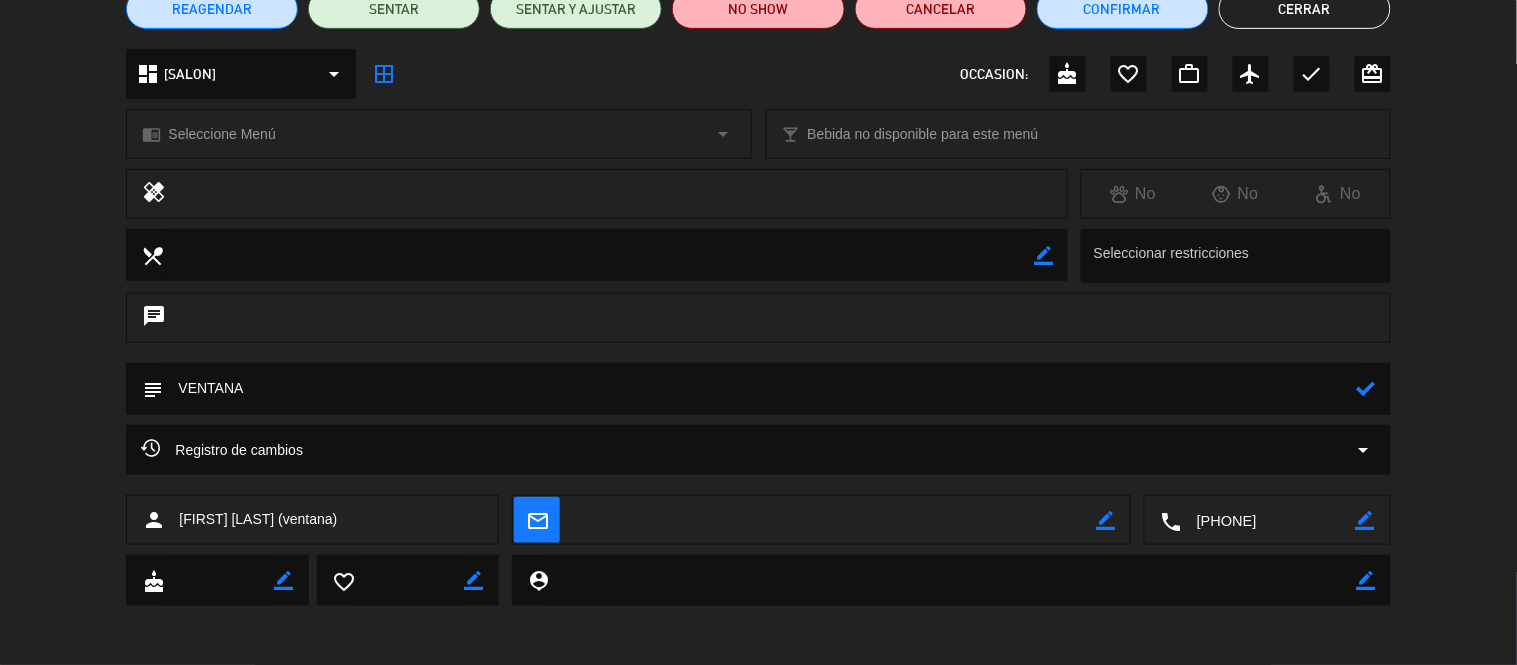 type on "VENTANA" 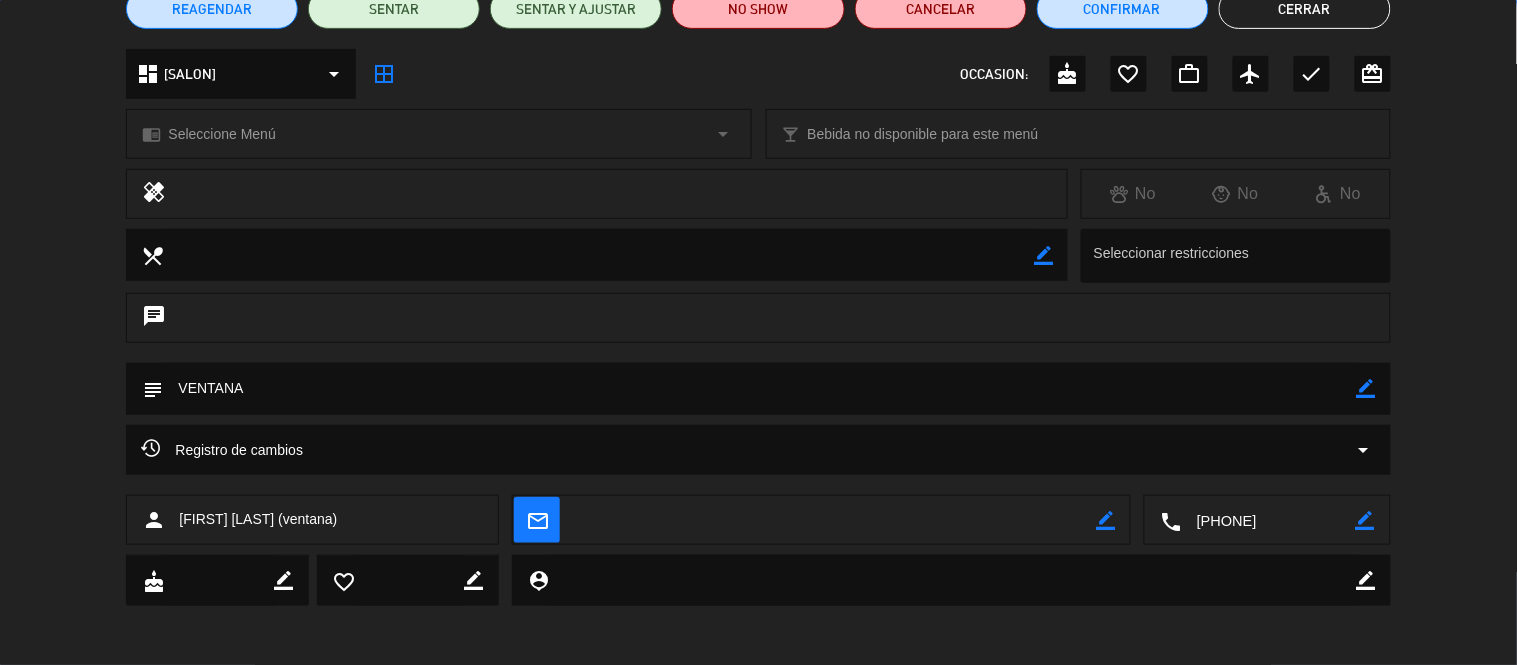 scroll, scrollTop: 0, scrollLeft: 0, axis: both 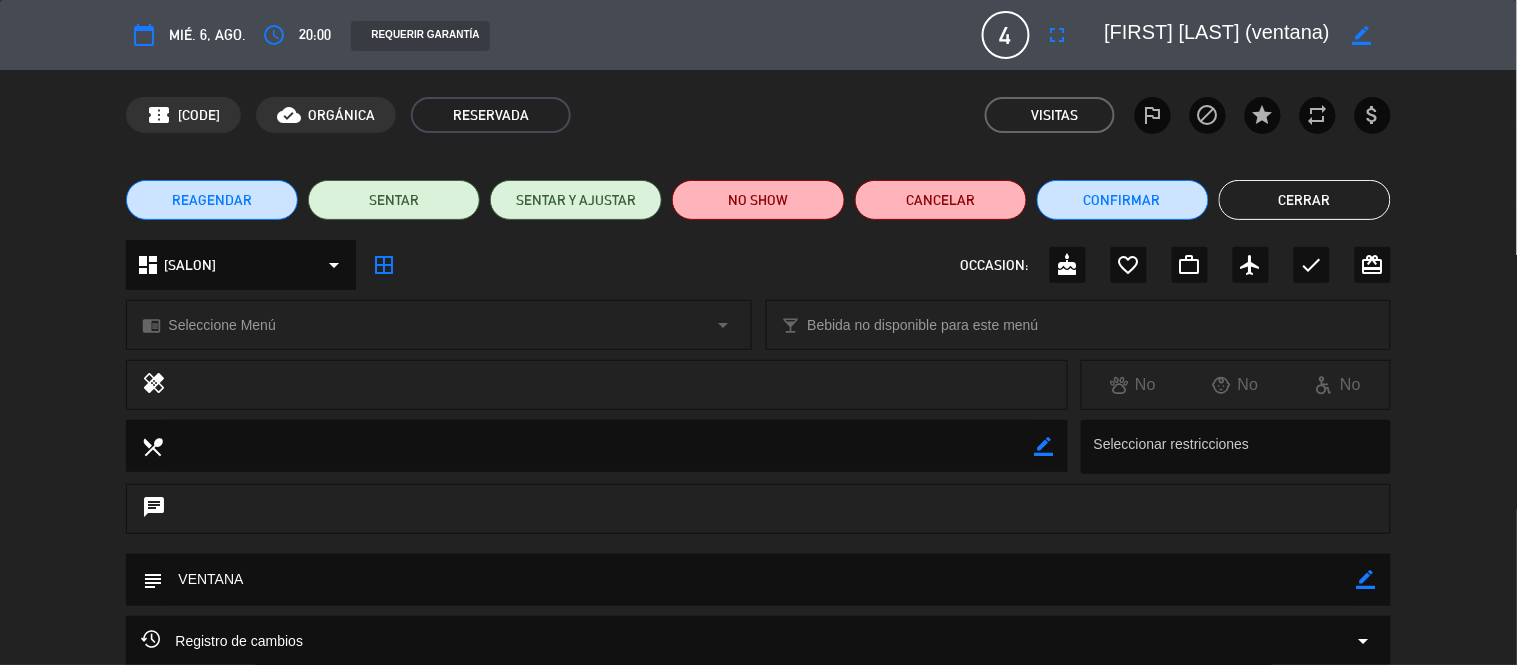 click on "Cerrar" 